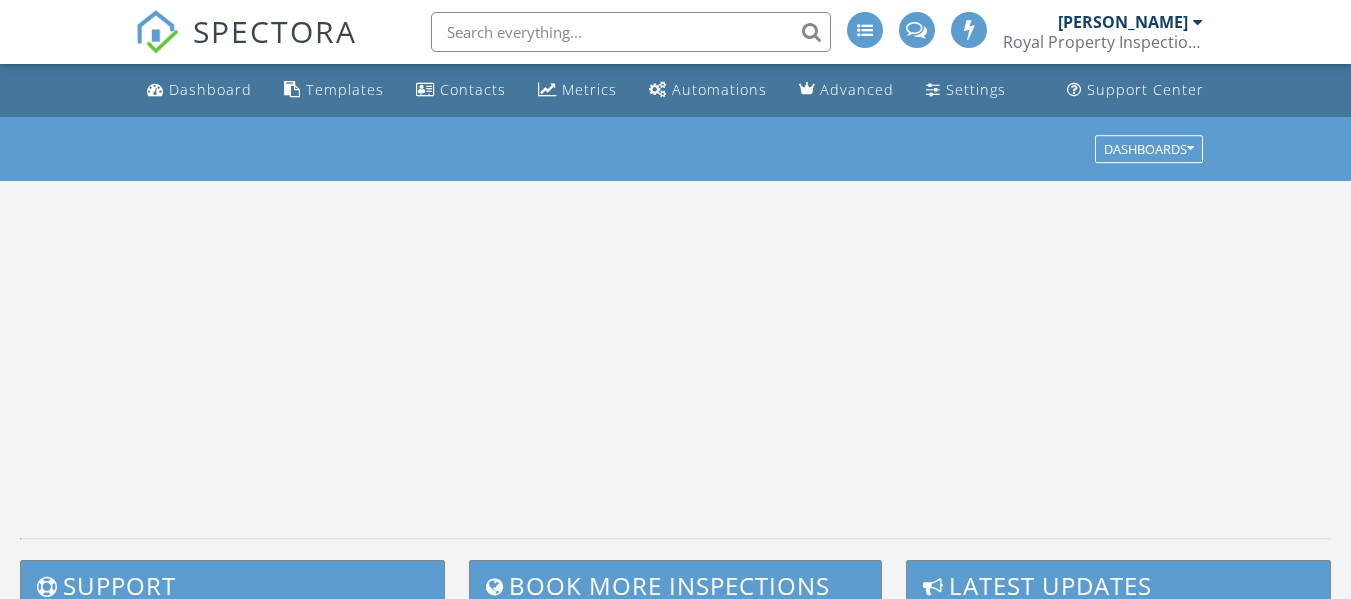 scroll, scrollTop: 0, scrollLeft: 0, axis: both 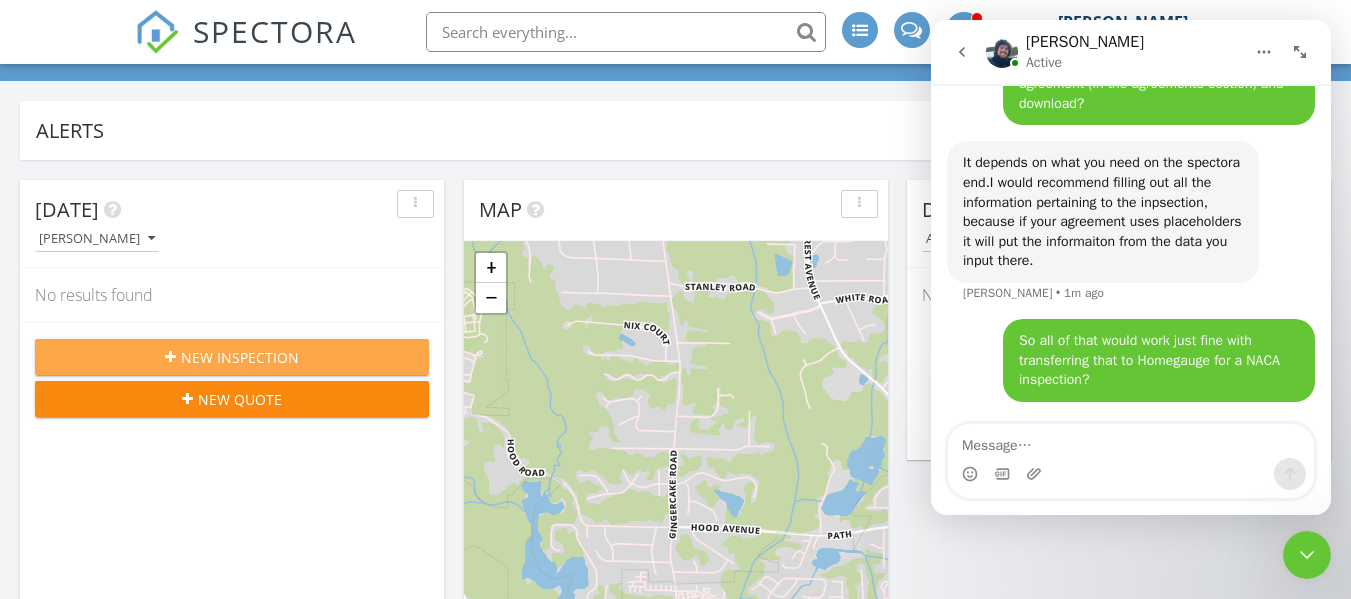 click on "New Inspection" at bounding box center [240, 357] 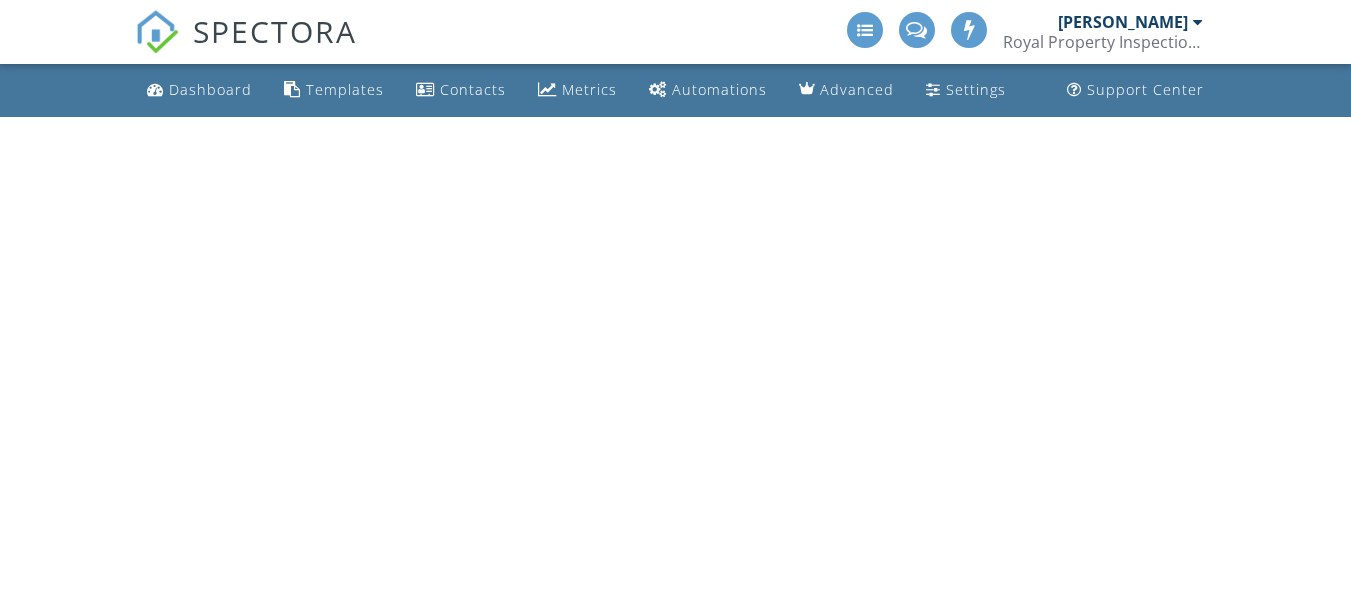 scroll, scrollTop: 0, scrollLeft: 0, axis: both 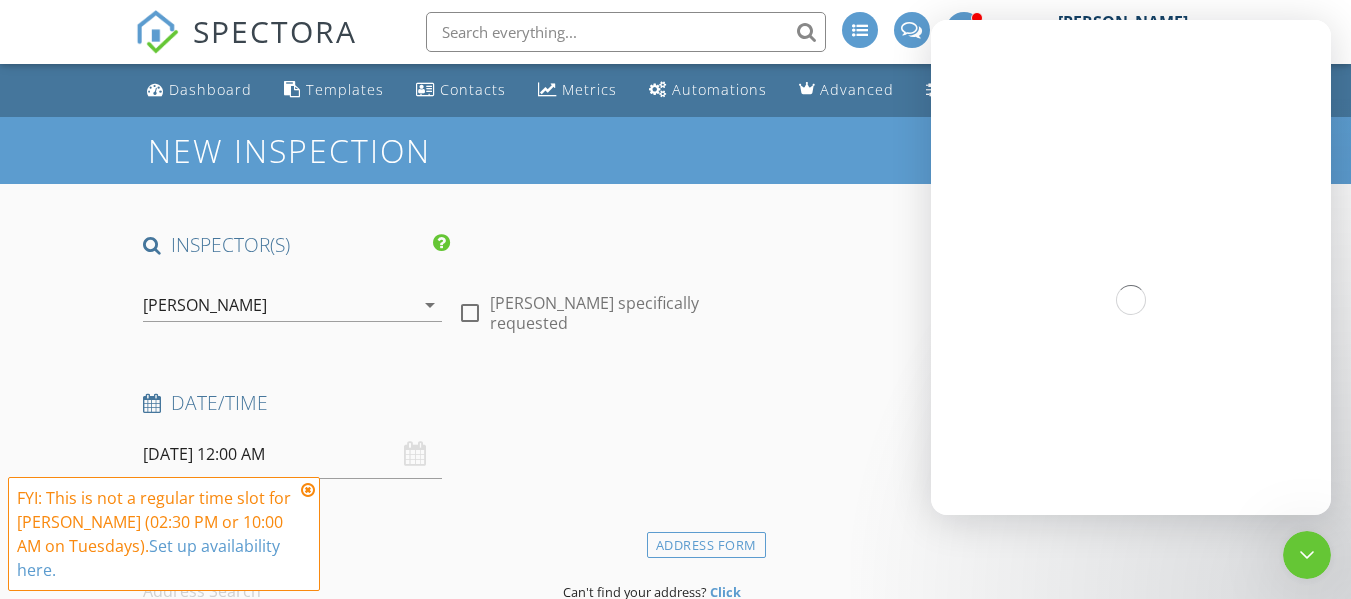 click on "07/15/2025 12:00 AM" at bounding box center [292, 454] 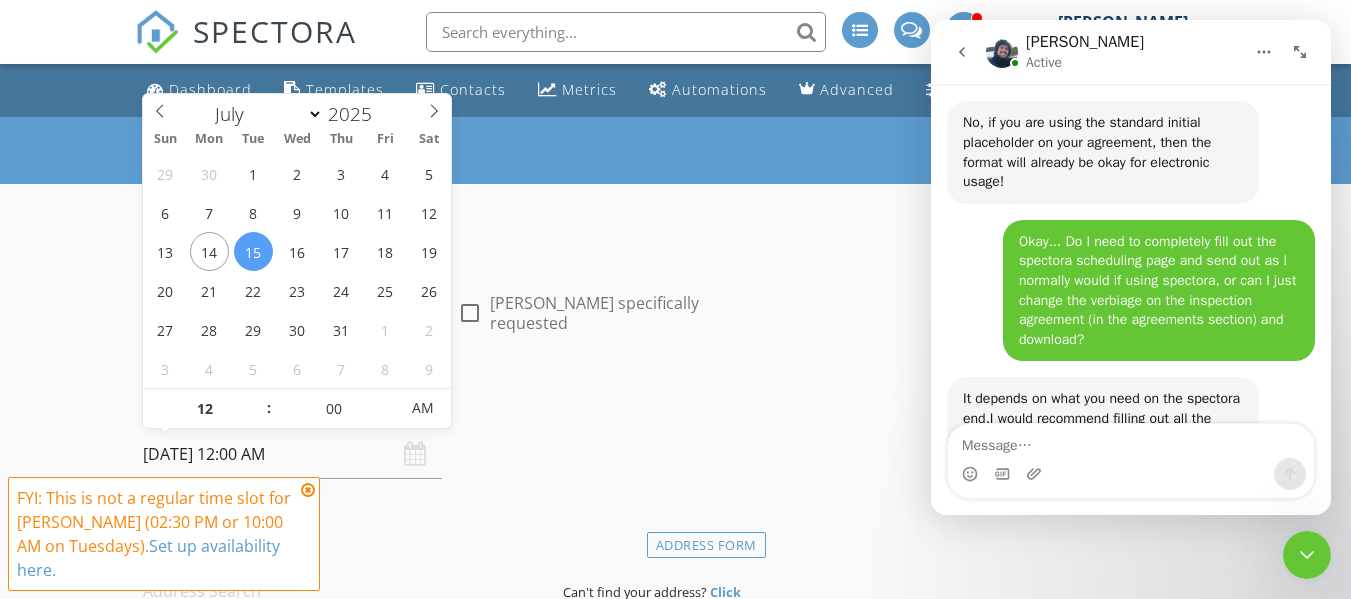 scroll, scrollTop: 2395, scrollLeft: 0, axis: vertical 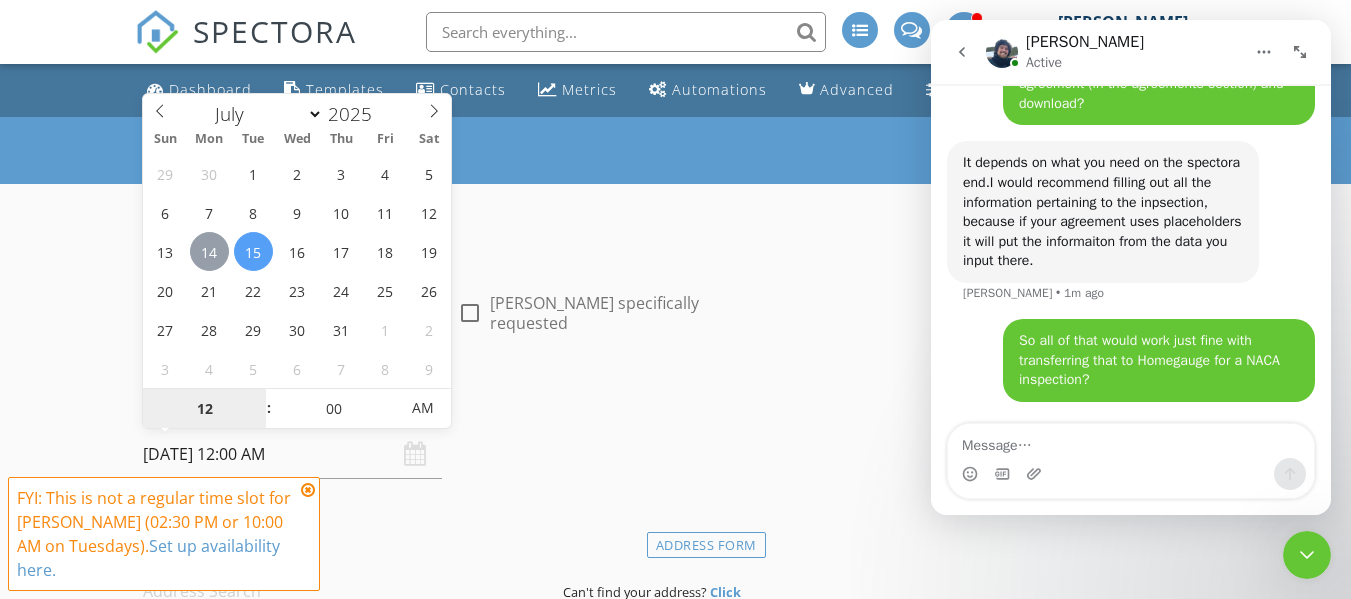 type on "07/14/2025 12:00 AM" 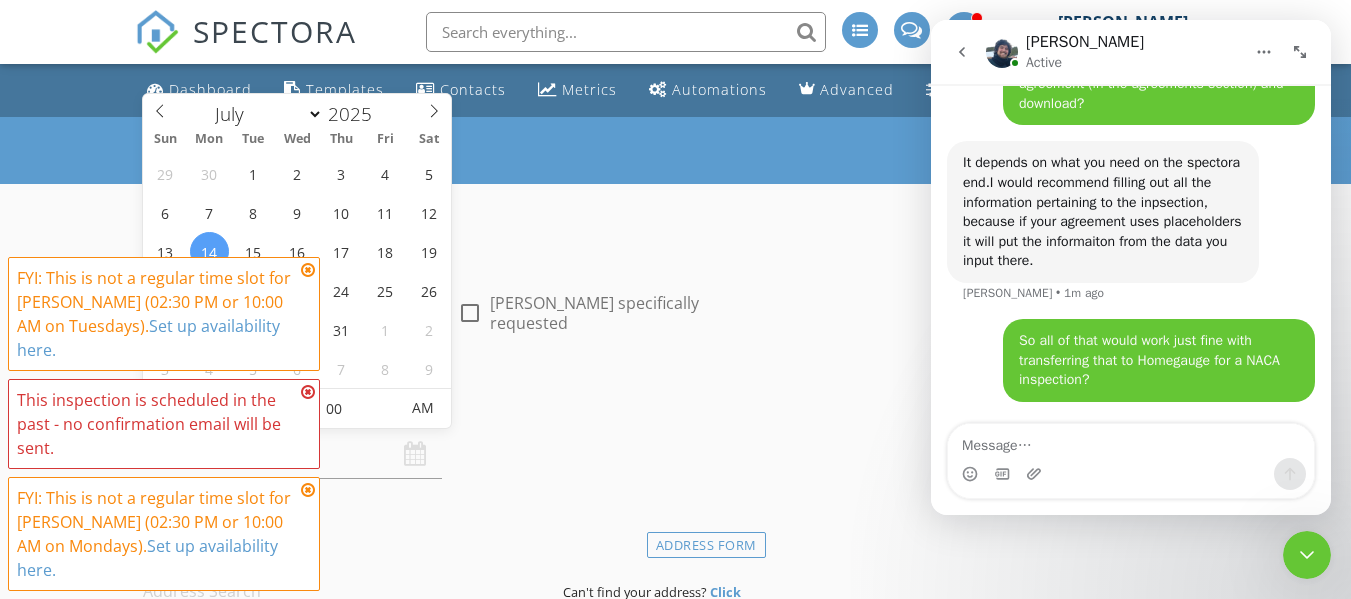click at bounding box center (308, 270) 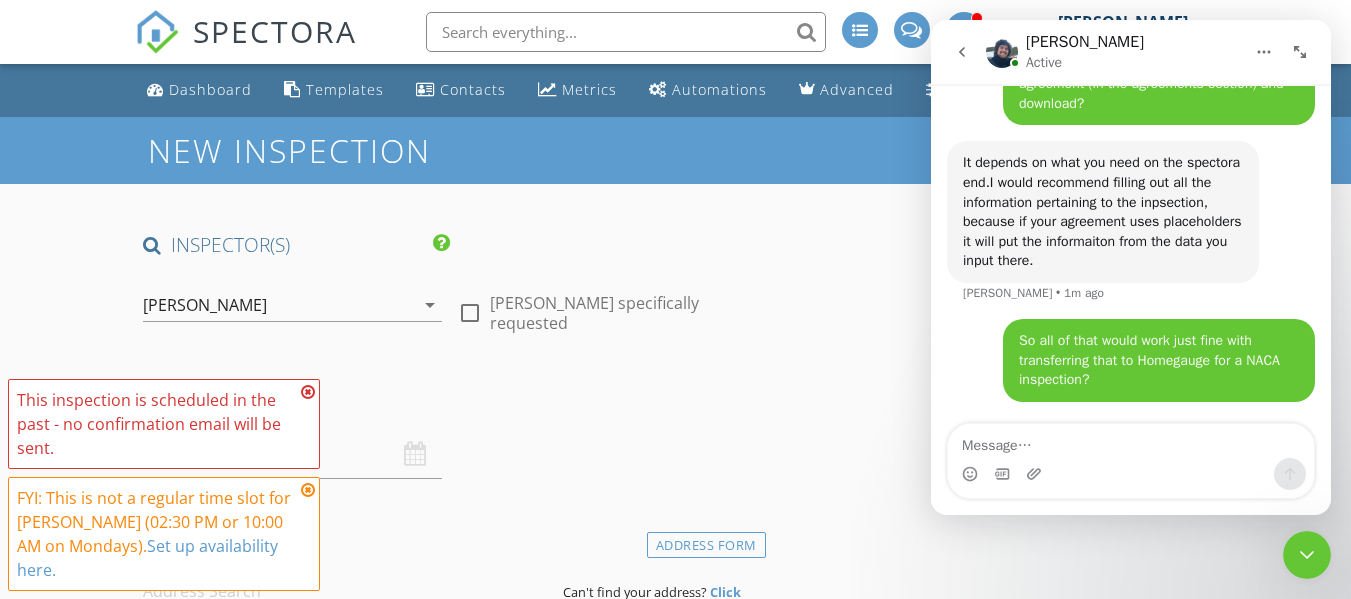 click on "This inspection is scheduled in the past - no confirmation email will be sent." at bounding box center (164, 424) 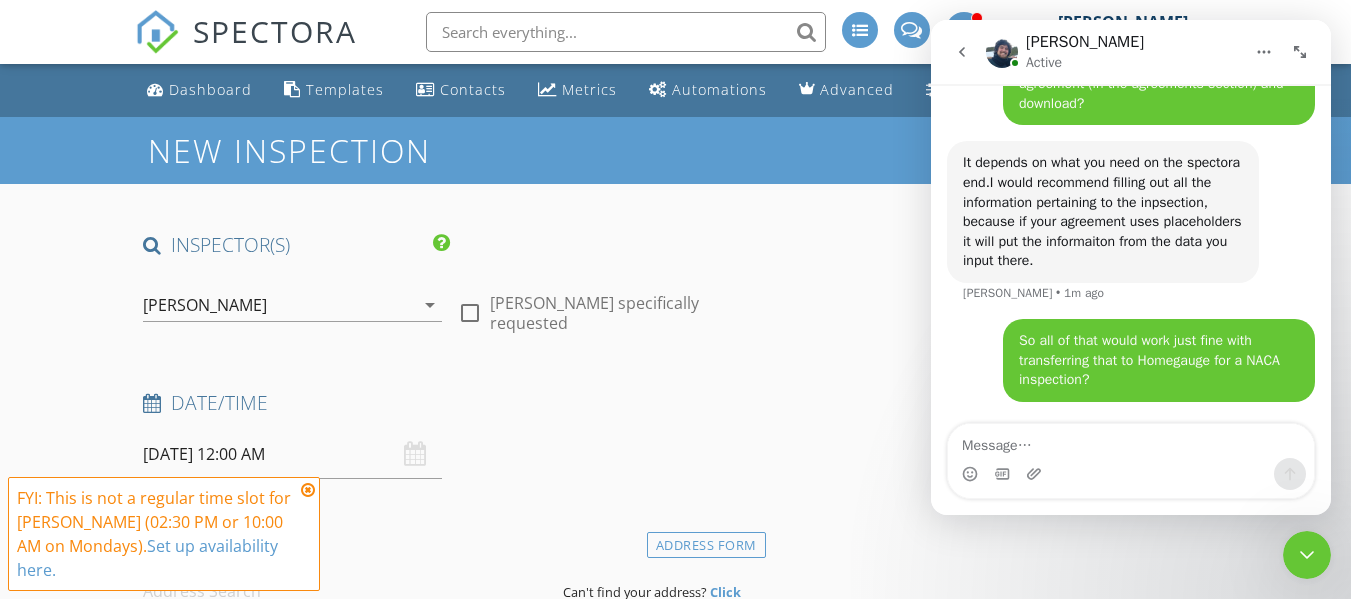 click at bounding box center [308, 490] 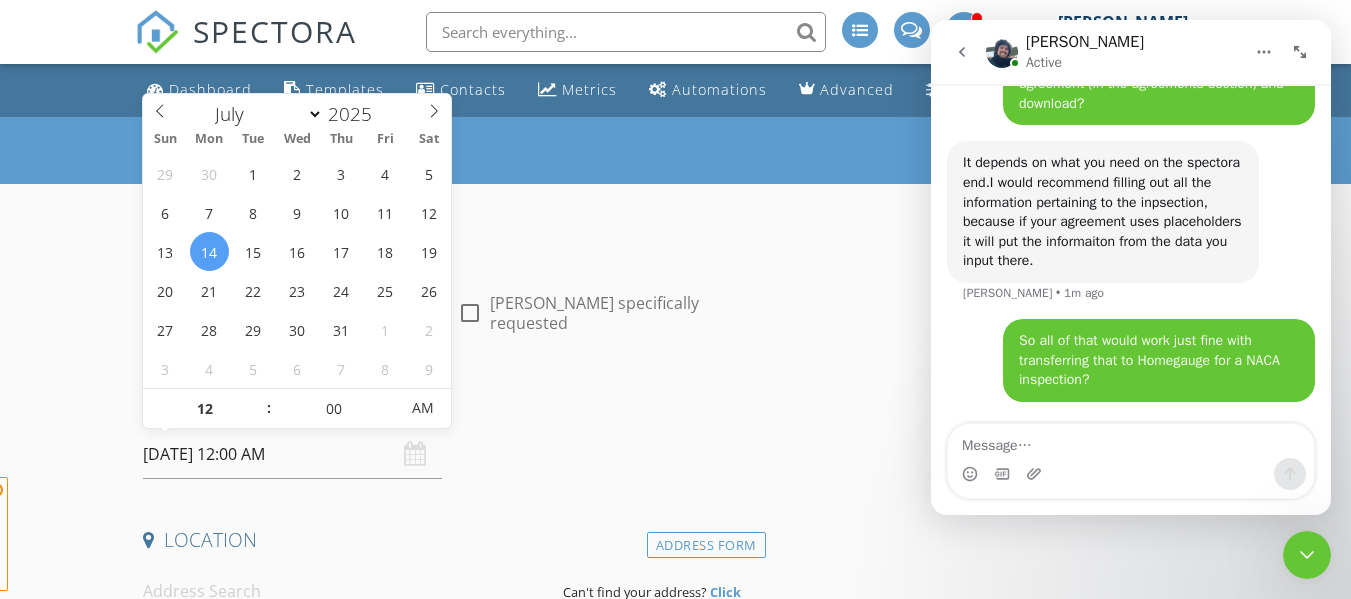 click on "07/14/2025 12:00 AM" at bounding box center (292, 454) 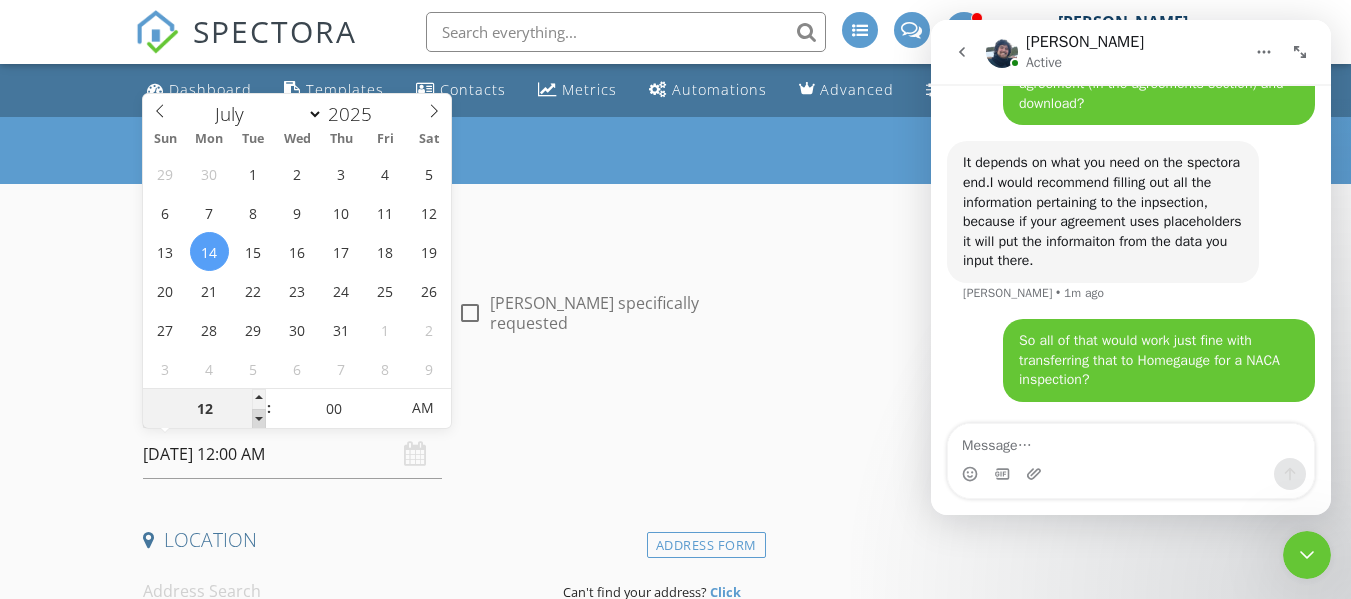 type on "11" 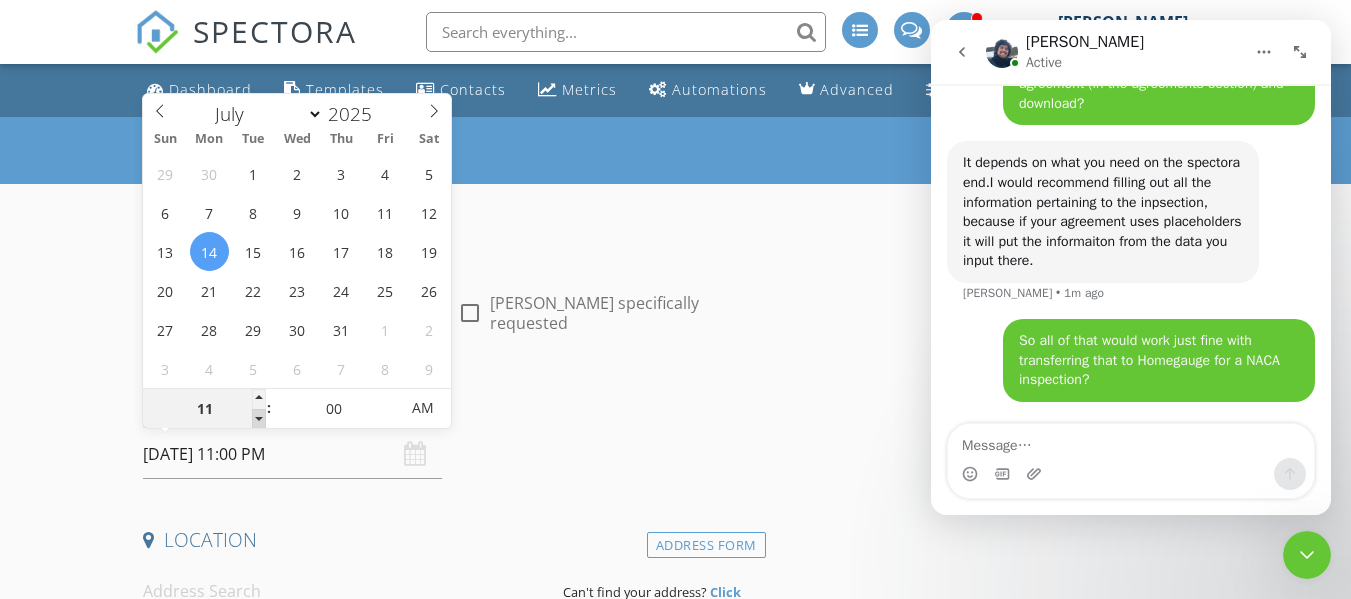 click at bounding box center [259, 419] 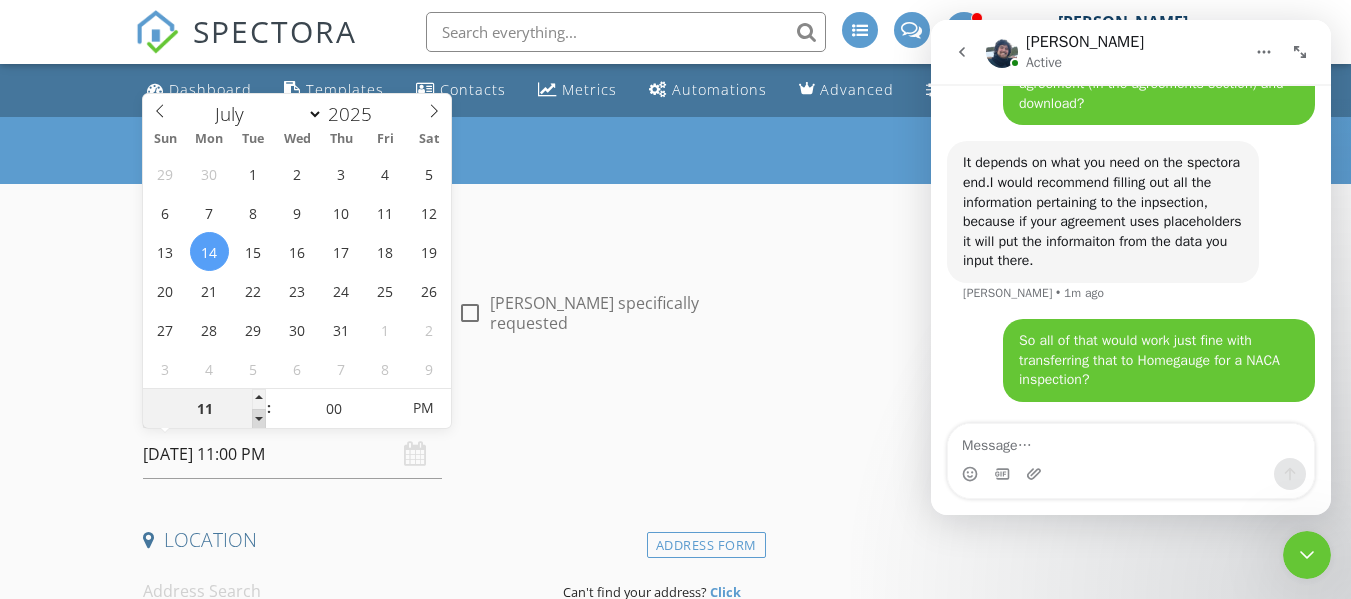 type on "10" 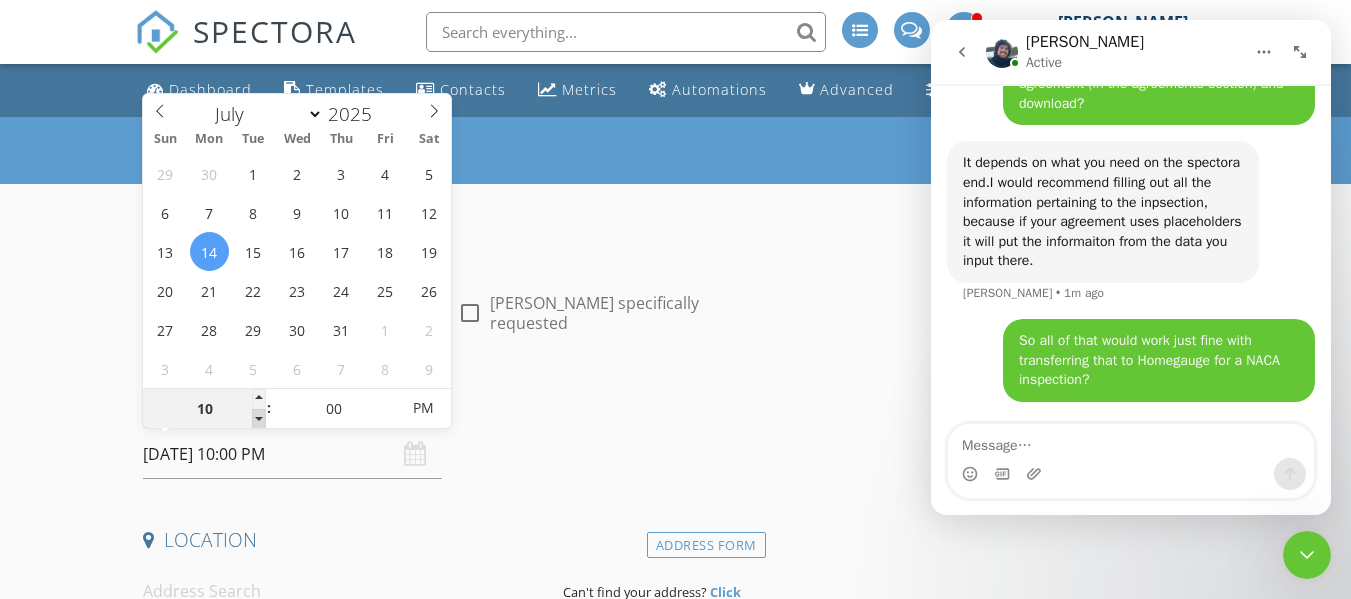 click at bounding box center [259, 419] 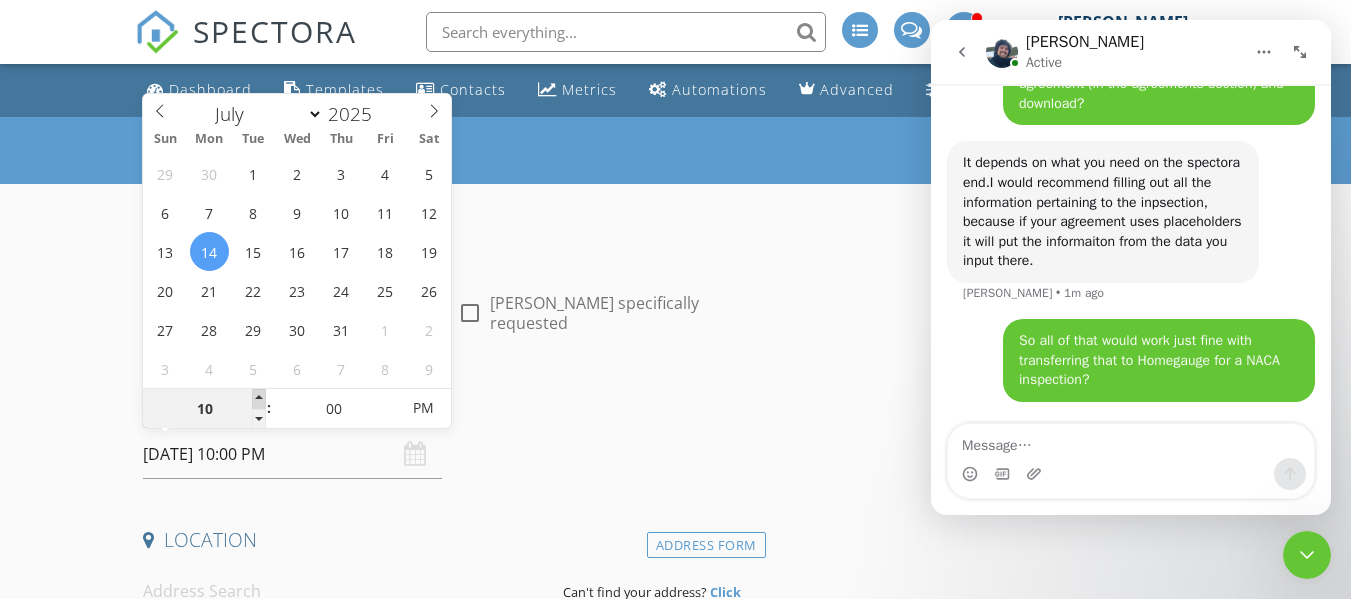 type on "11" 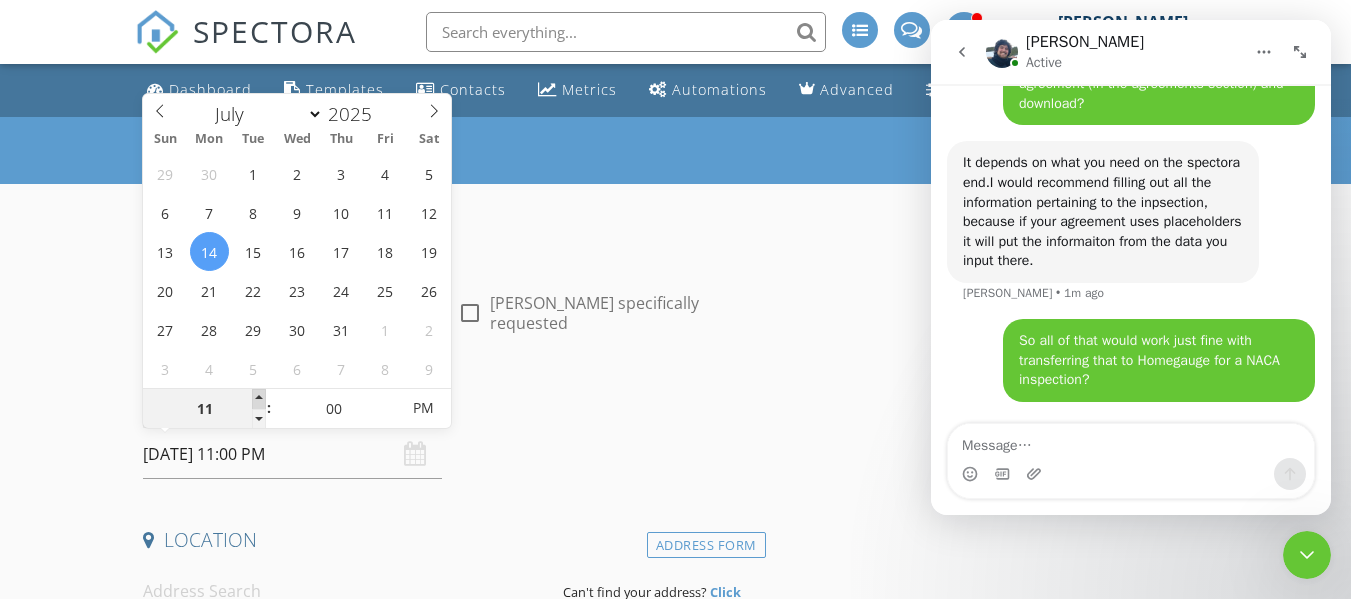 click at bounding box center [259, 399] 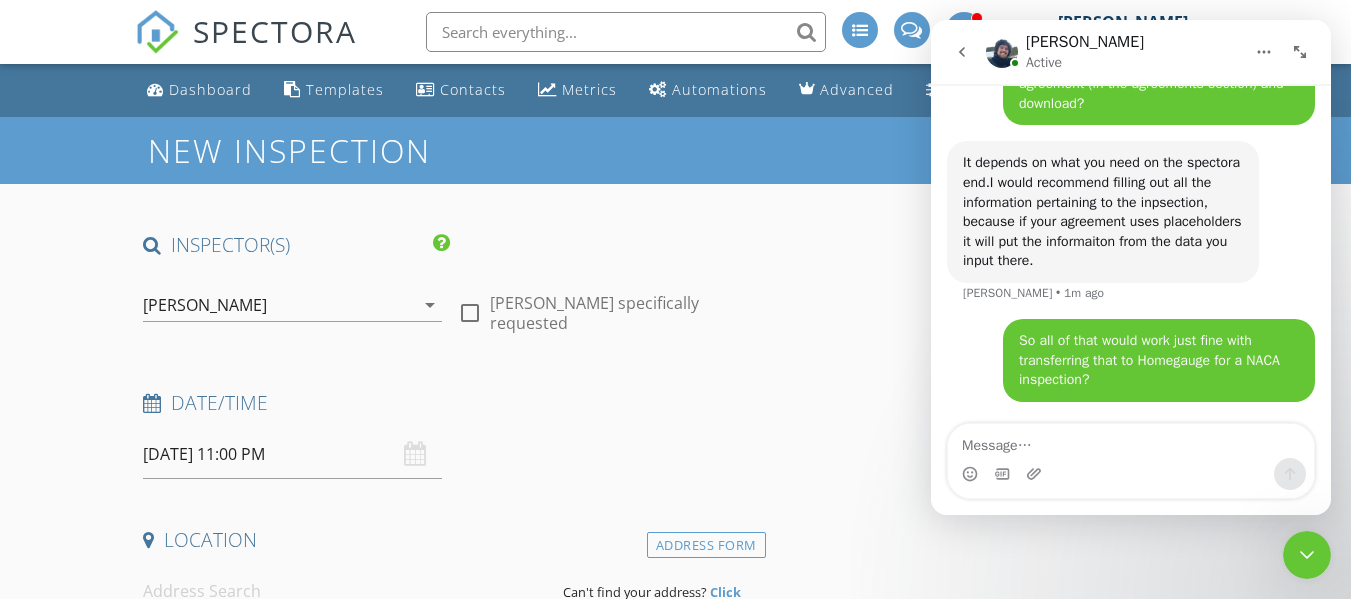 click on "Date/Time" at bounding box center [450, 403] 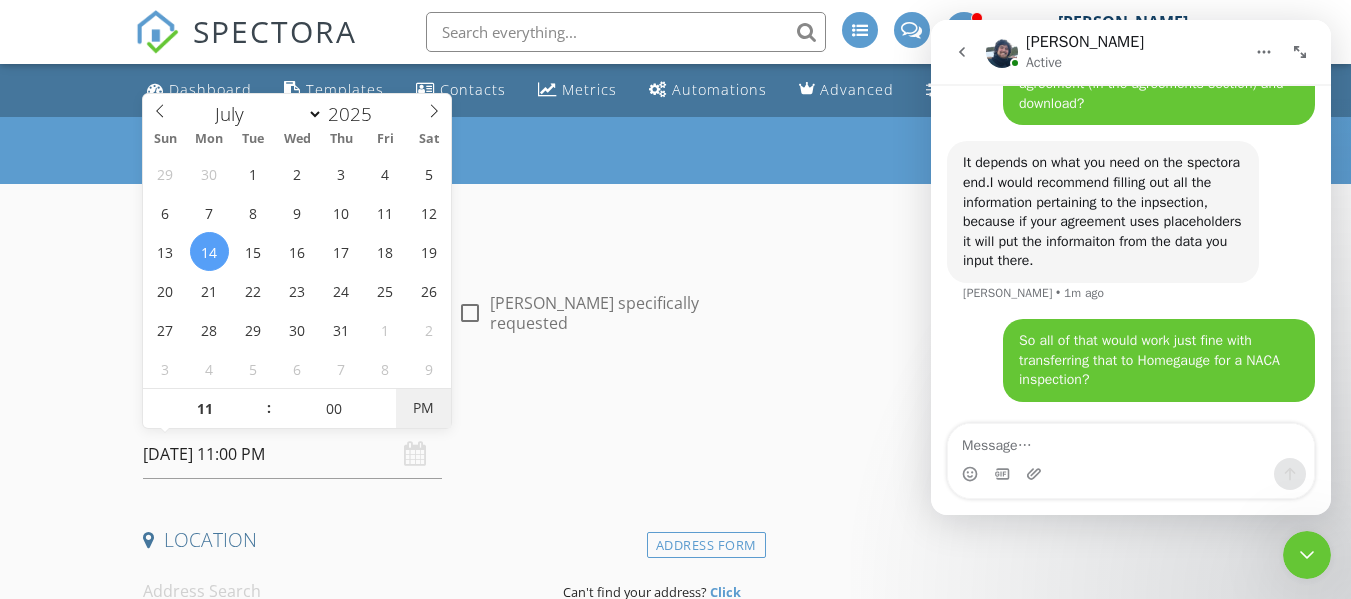 type on "[DATE] 11:00 AM" 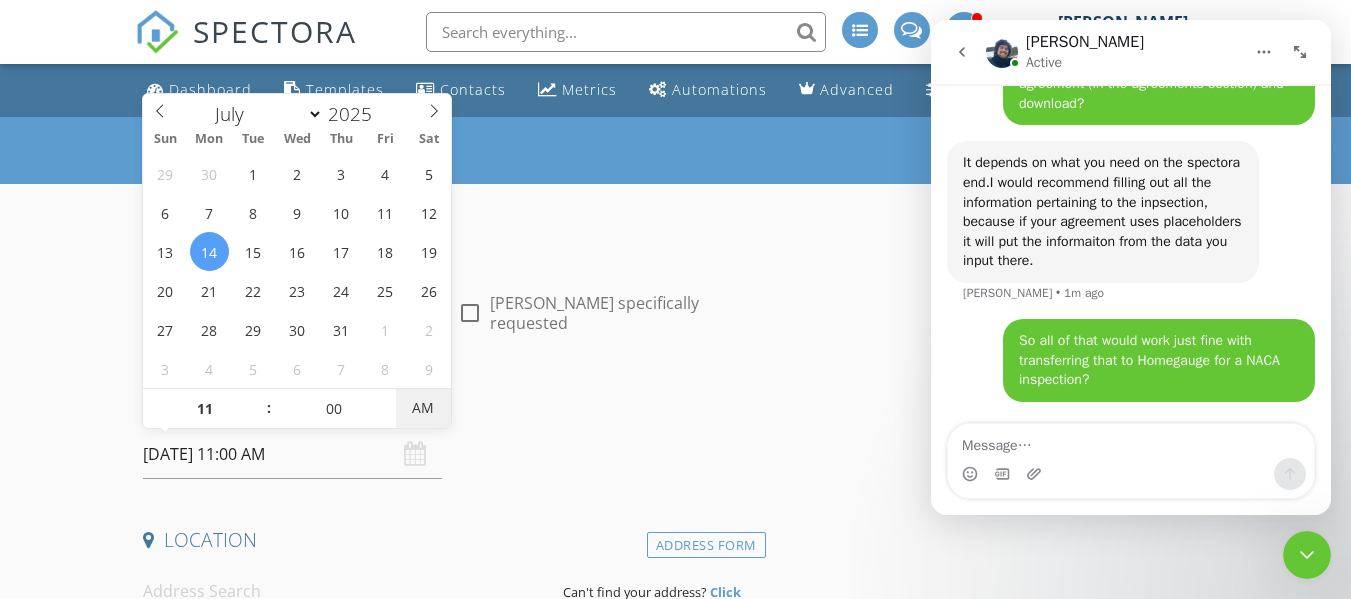 click on "AM" at bounding box center [423, 408] 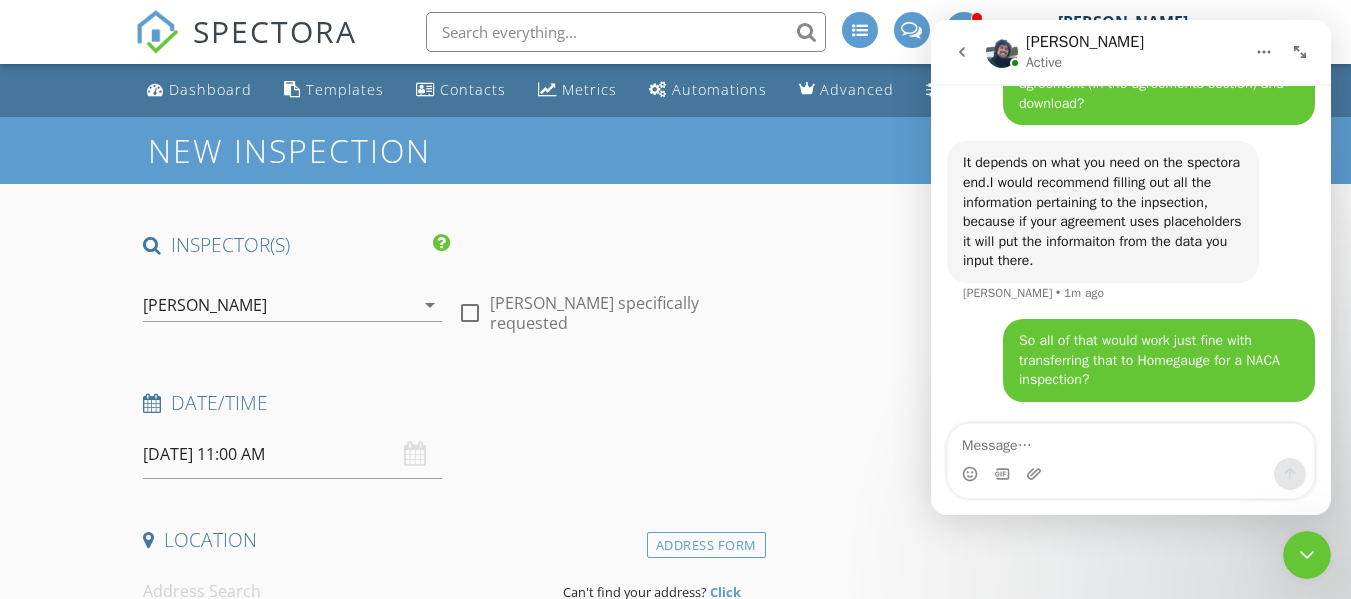 click on "Date/Time" at bounding box center (450, 403) 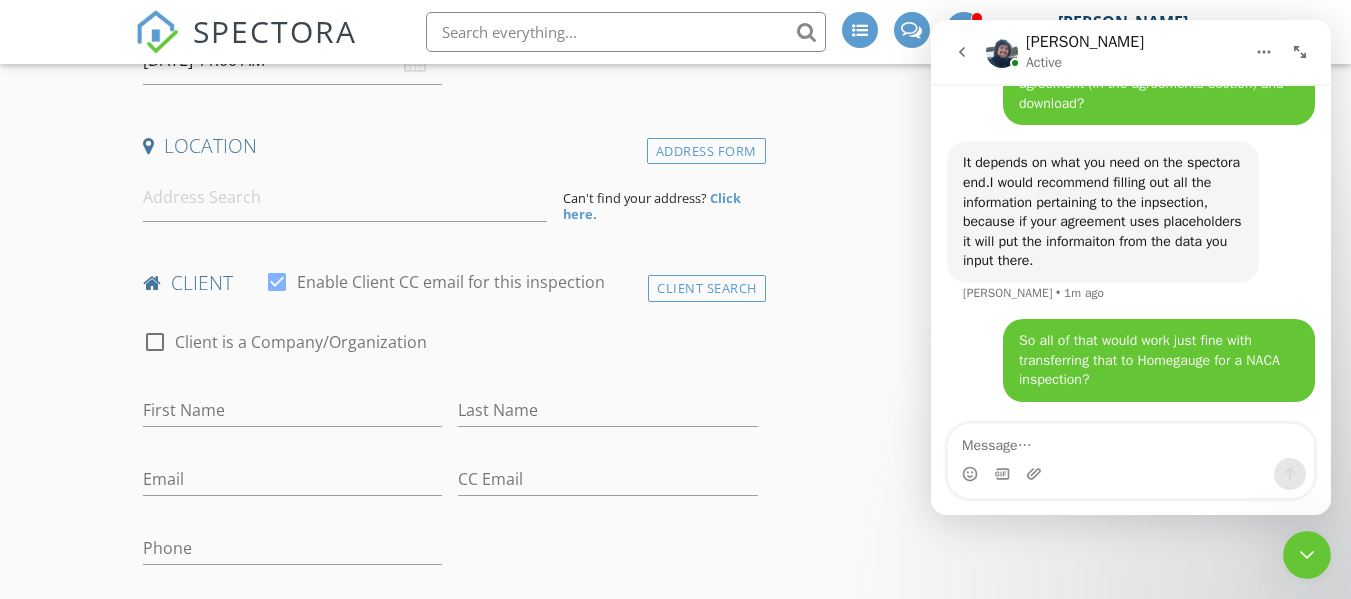 scroll, scrollTop: 400, scrollLeft: 0, axis: vertical 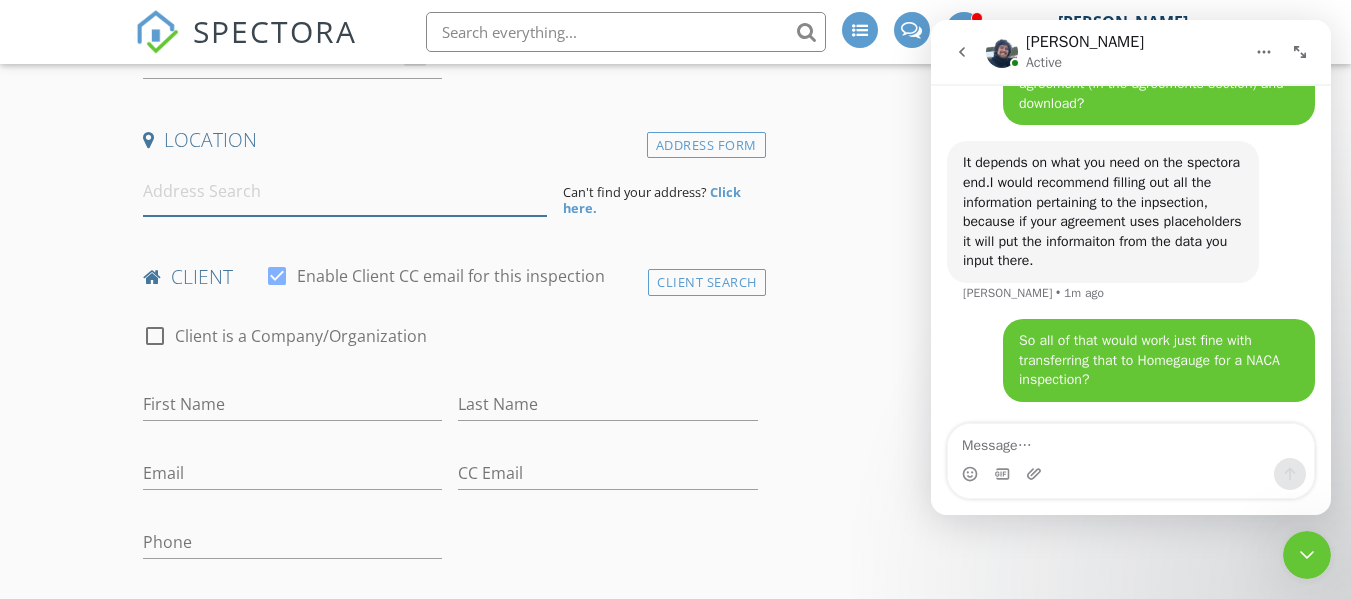 click at bounding box center [345, 191] 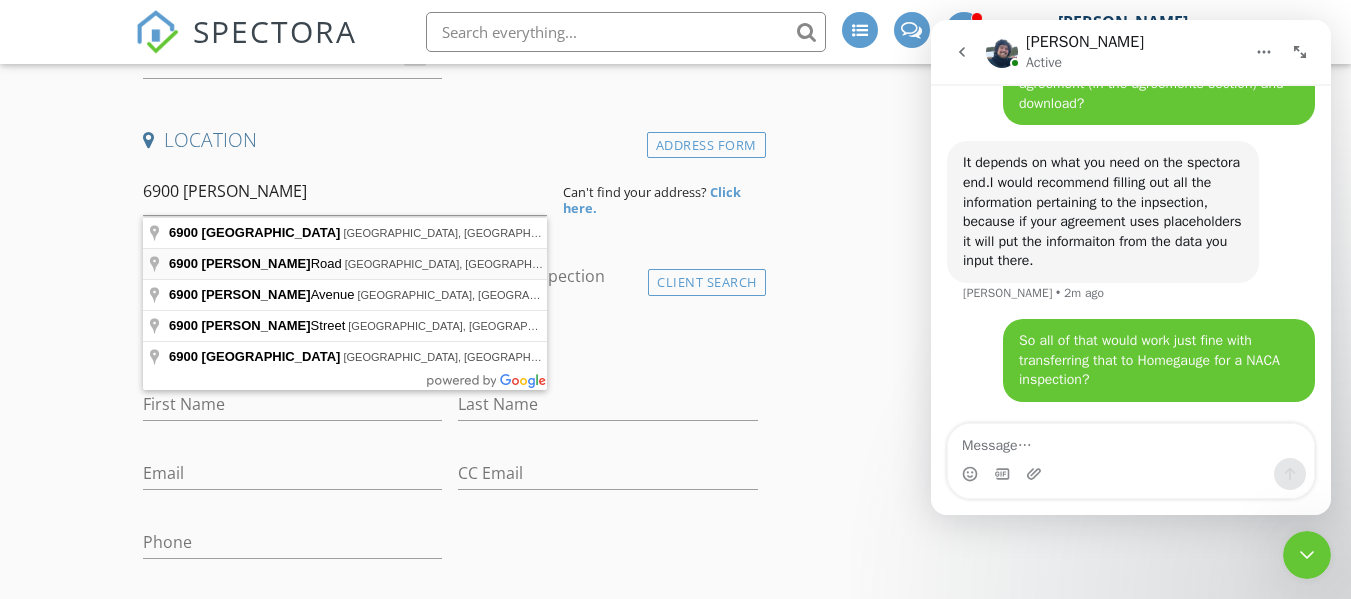 type on "6900 Forrest Road, Columbus, GA, USA" 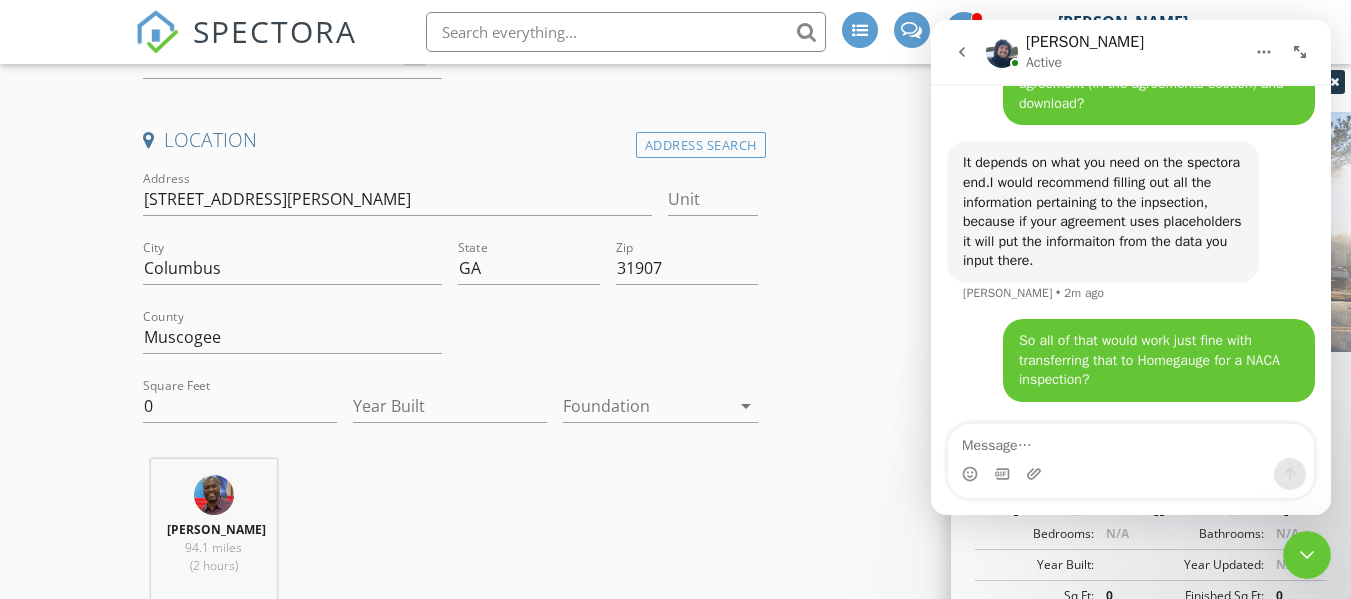 click at bounding box center [646, 406] 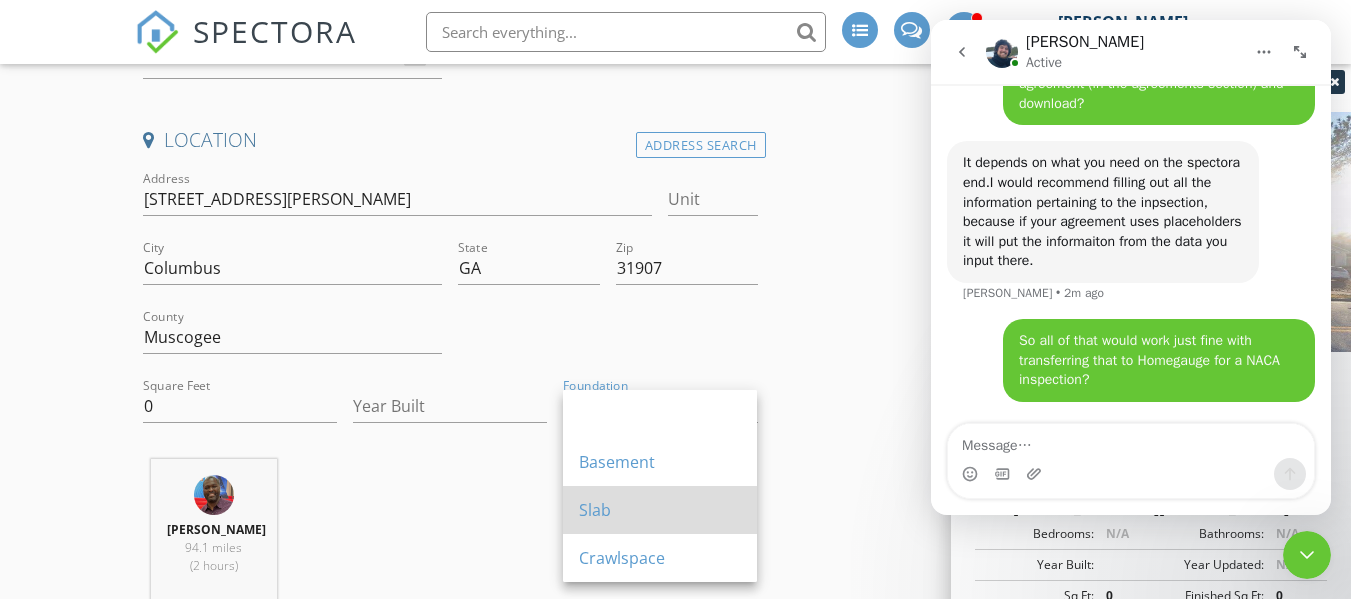 click on "Slab" at bounding box center (660, 510) 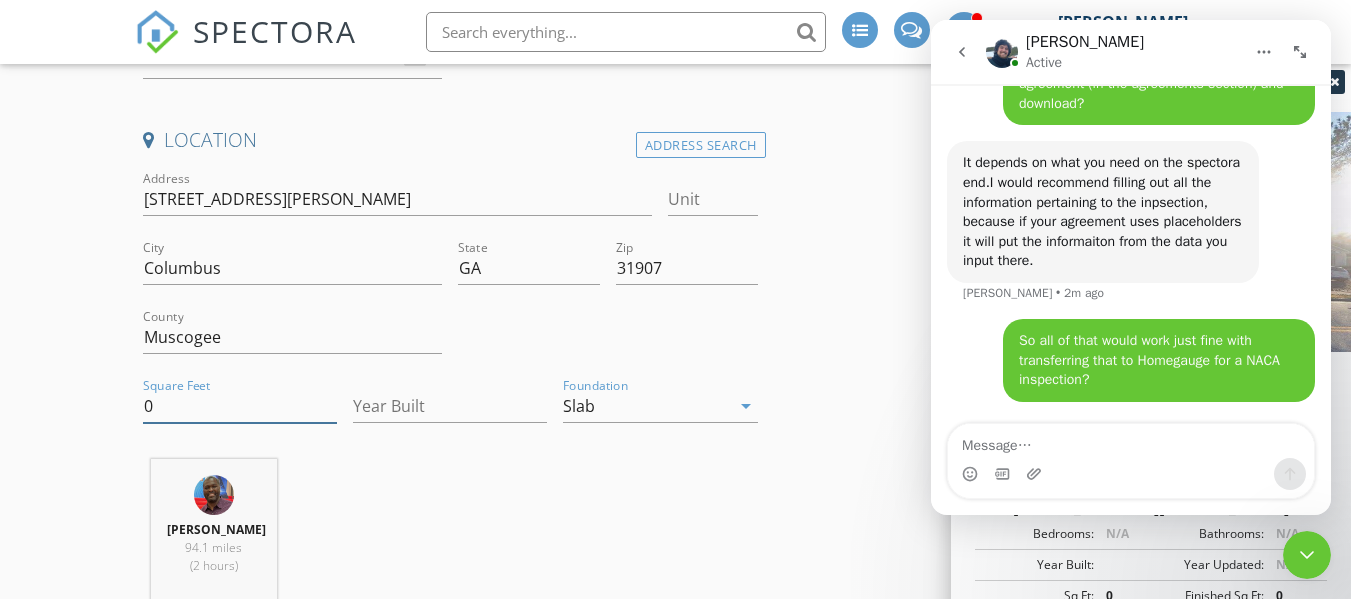 click on "0" at bounding box center (240, 406) 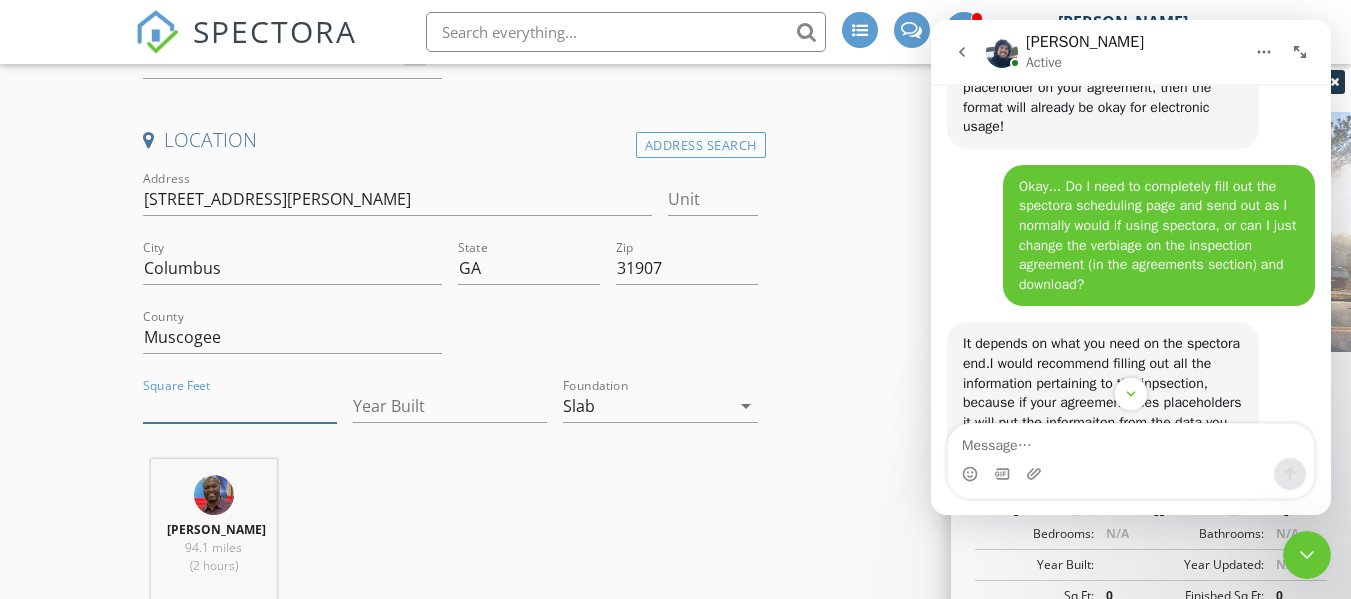 scroll, scrollTop: 2395, scrollLeft: 0, axis: vertical 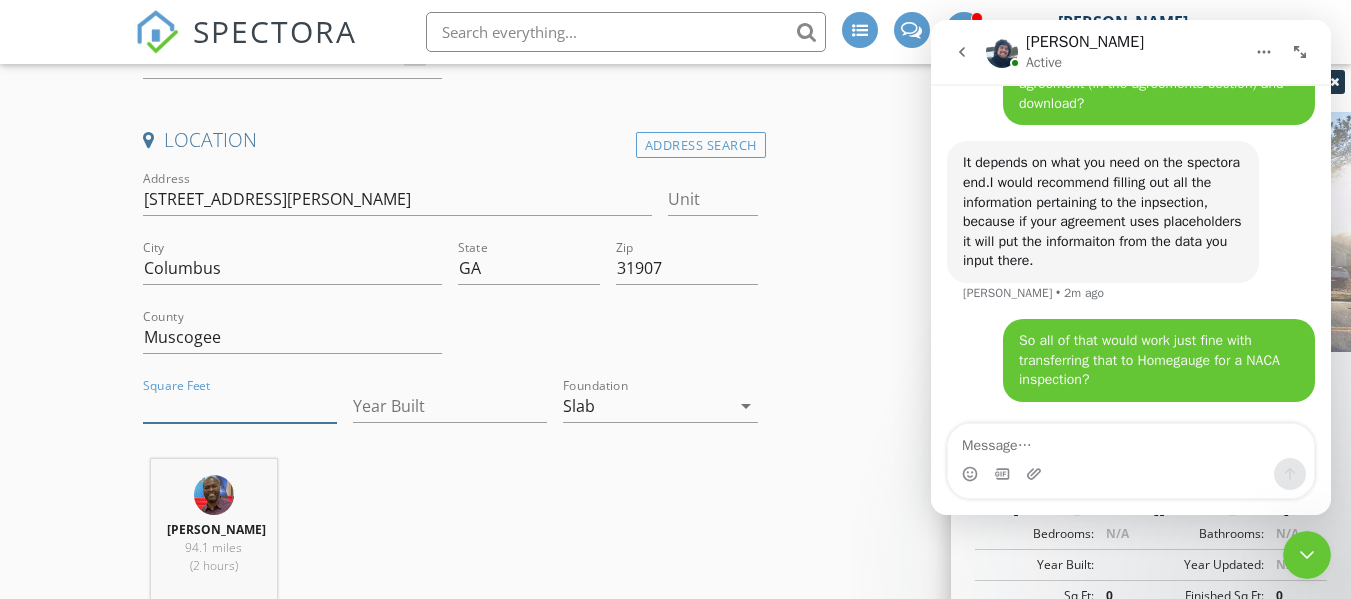 click on "Square Feet" at bounding box center (240, 406) 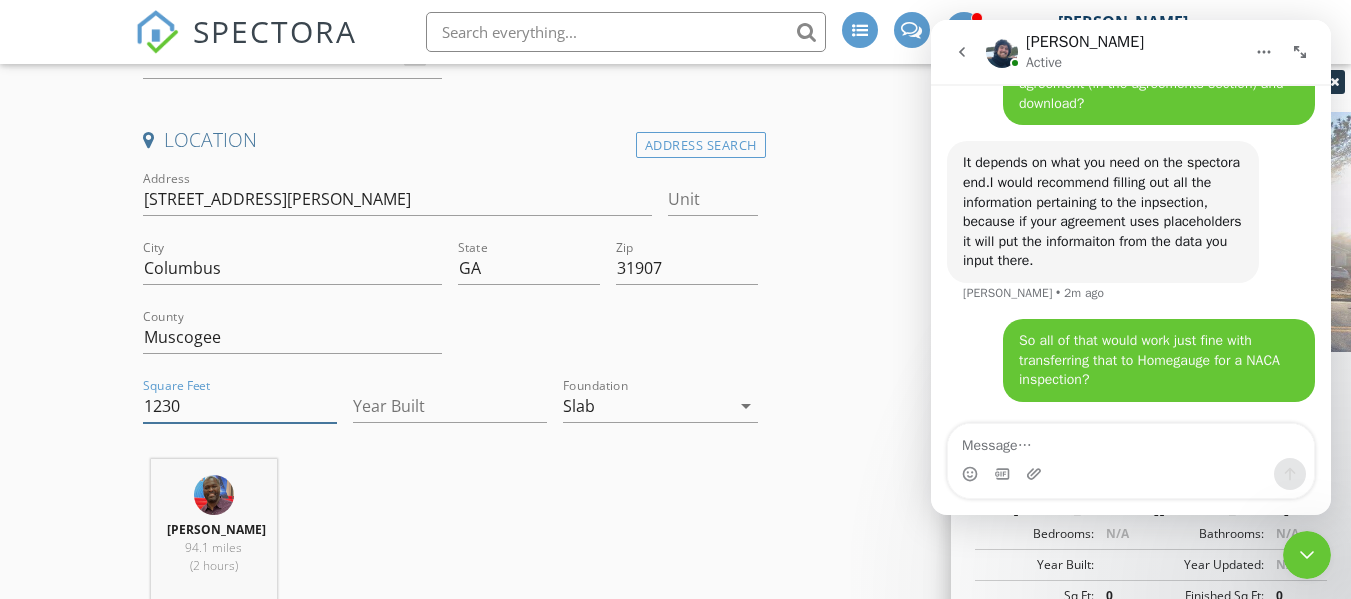 type on "1230" 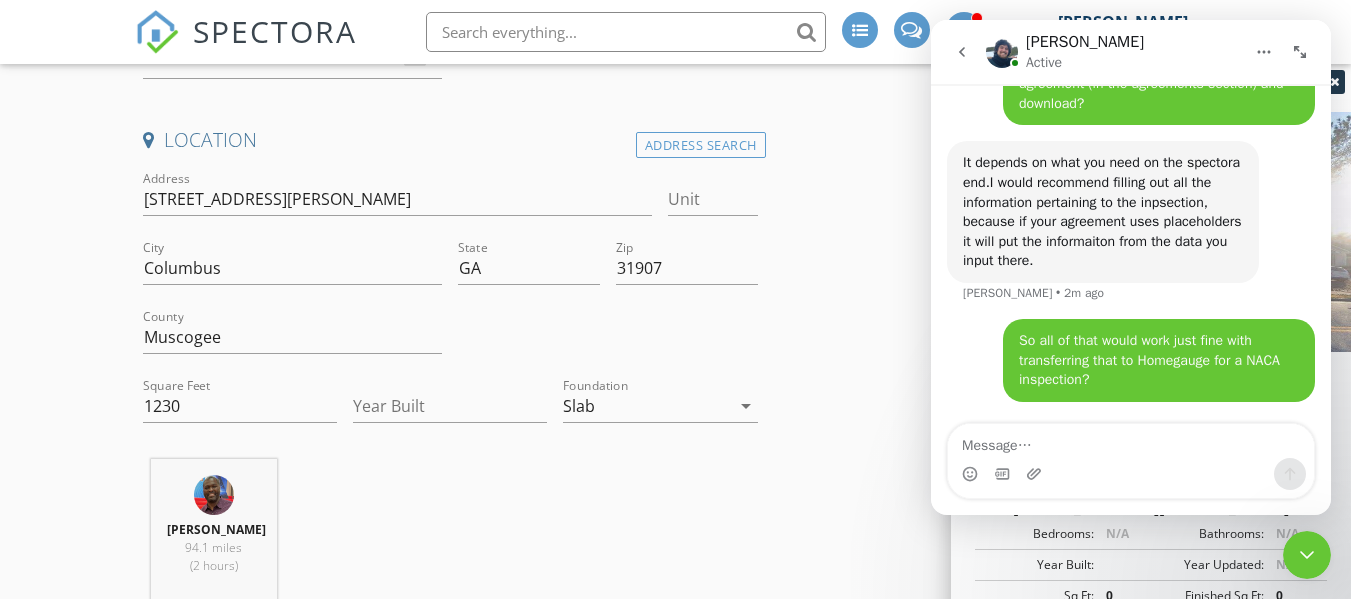 click on "Year Built" at bounding box center (450, 416) 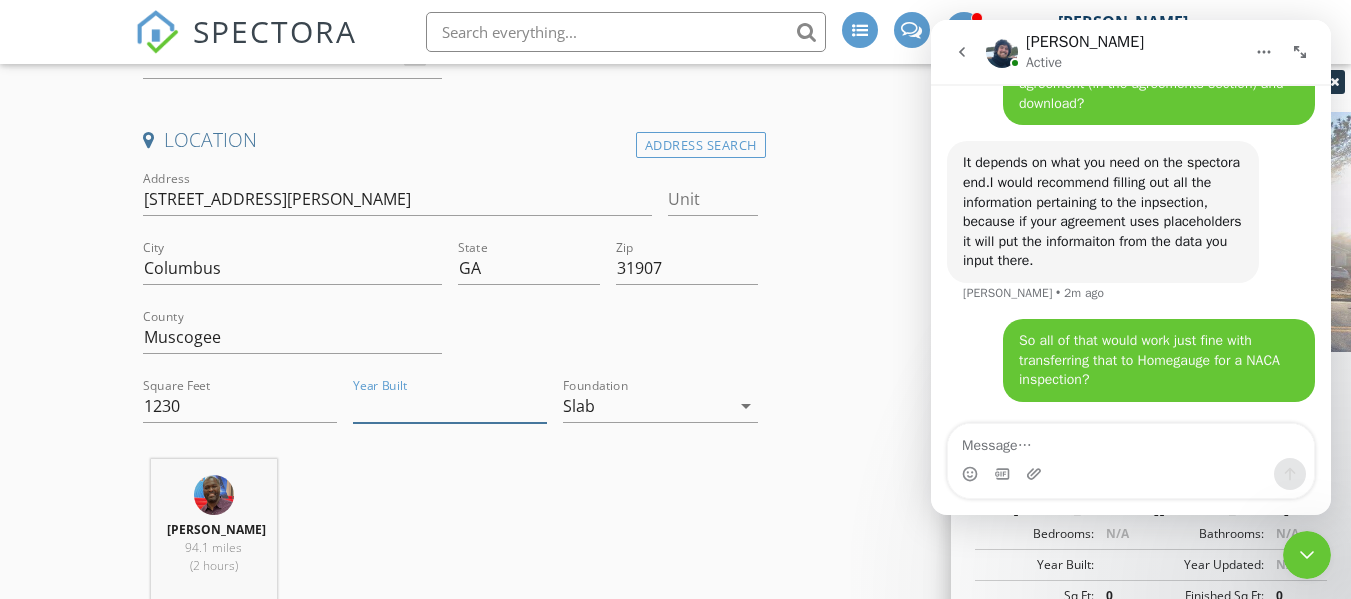 click on "Year Built" at bounding box center (450, 406) 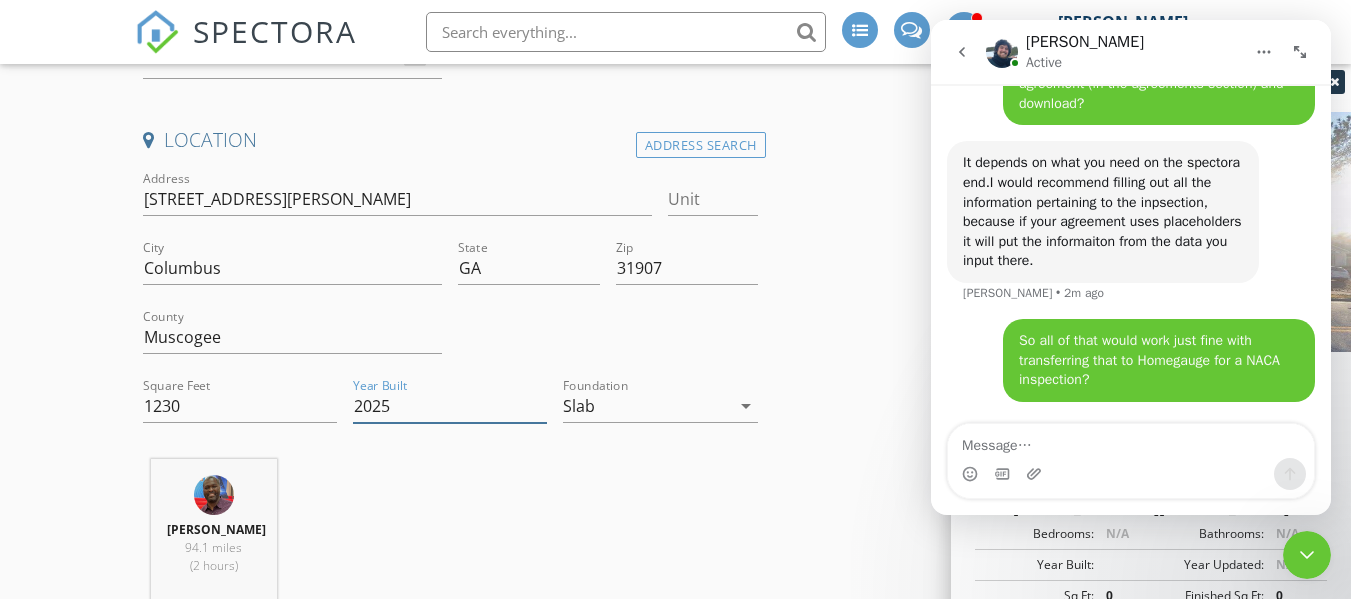 type on "2025" 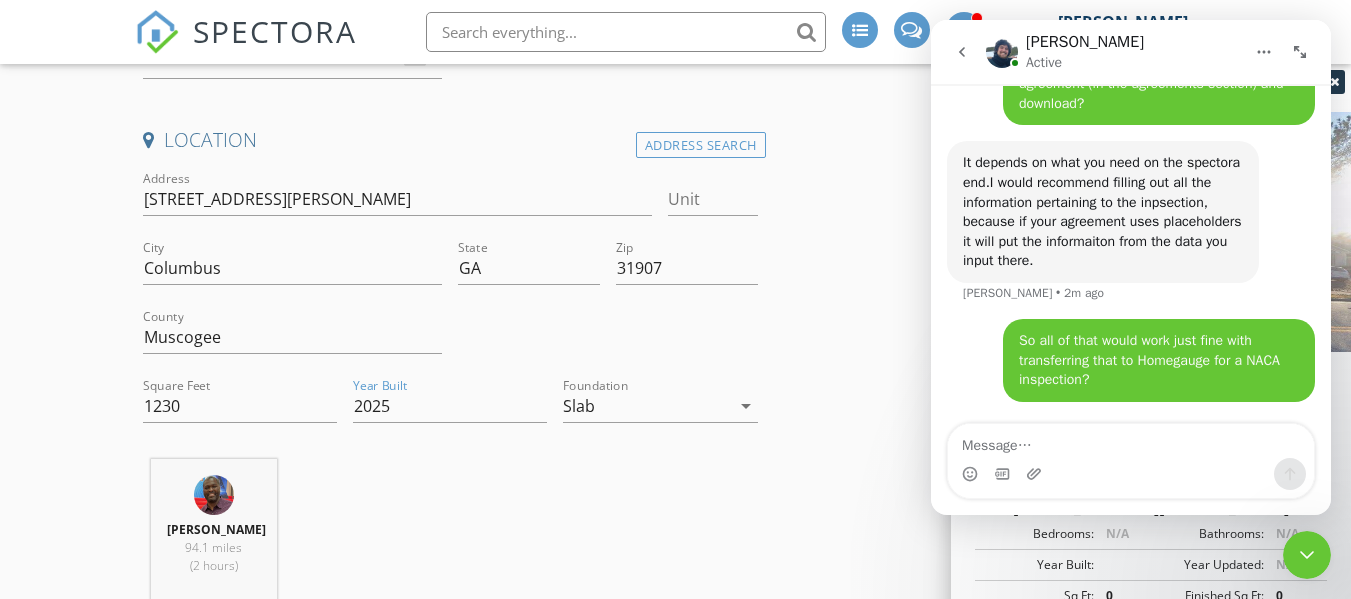 click on "INSPECTOR(S)
check_box   Jerry King   PRIMARY   Jerry King arrow_drop_down   check_box_outline_blank Jerry King specifically requested
Date/Time
07/14/2025 11:00 AM
Location
Address Search       Address 6900 Forrest Rd   Unit   City Columbus   State GA   Zip 31907   County Muscogee     Square Feet 1230   Year Built 2025   Foundation Slab arrow_drop_down     Jerry King     94.1 miles     (2 hours)
client
check_box Enable Client CC email for this inspection   Client Search     check_box_outline_blank Client is a Company/Organization     First Name   Last Name   Email   CC Email   Phone   Address   City   State   Zip     Tags         Notes   Private Notes
ADD ADDITIONAL client
SERVICES
check_box_outline_blank     Residential + Mold Testing + Radon Testing" at bounding box center (675, 1841) 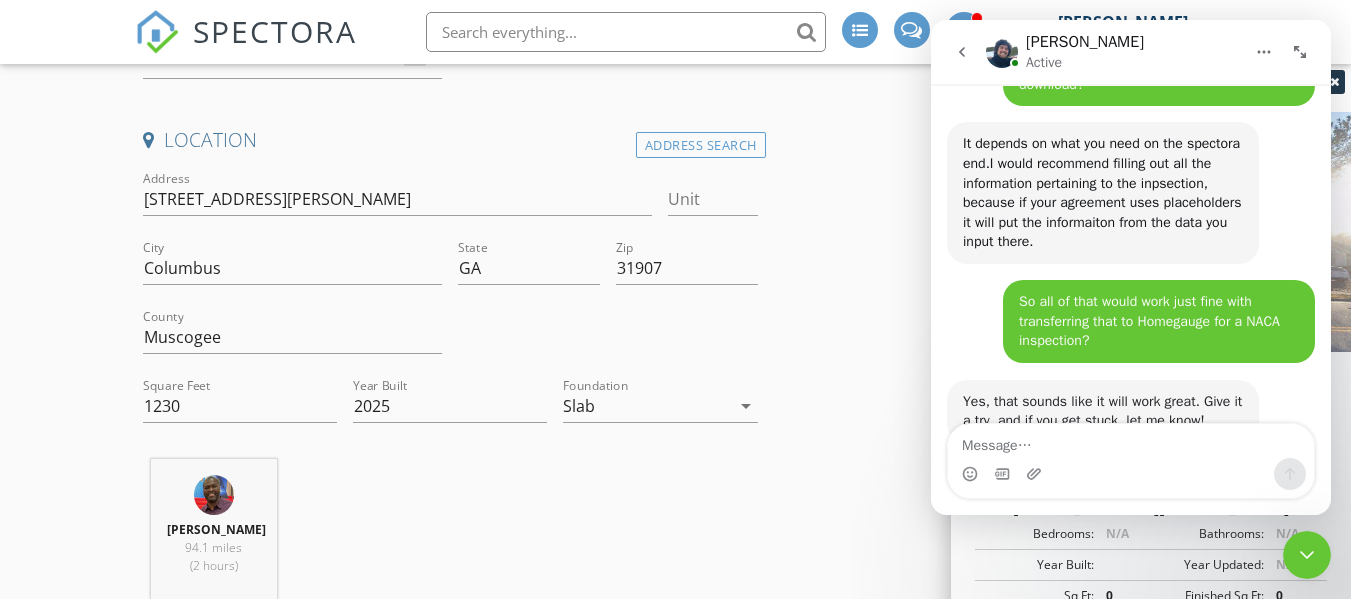 scroll, scrollTop: 2594, scrollLeft: 0, axis: vertical 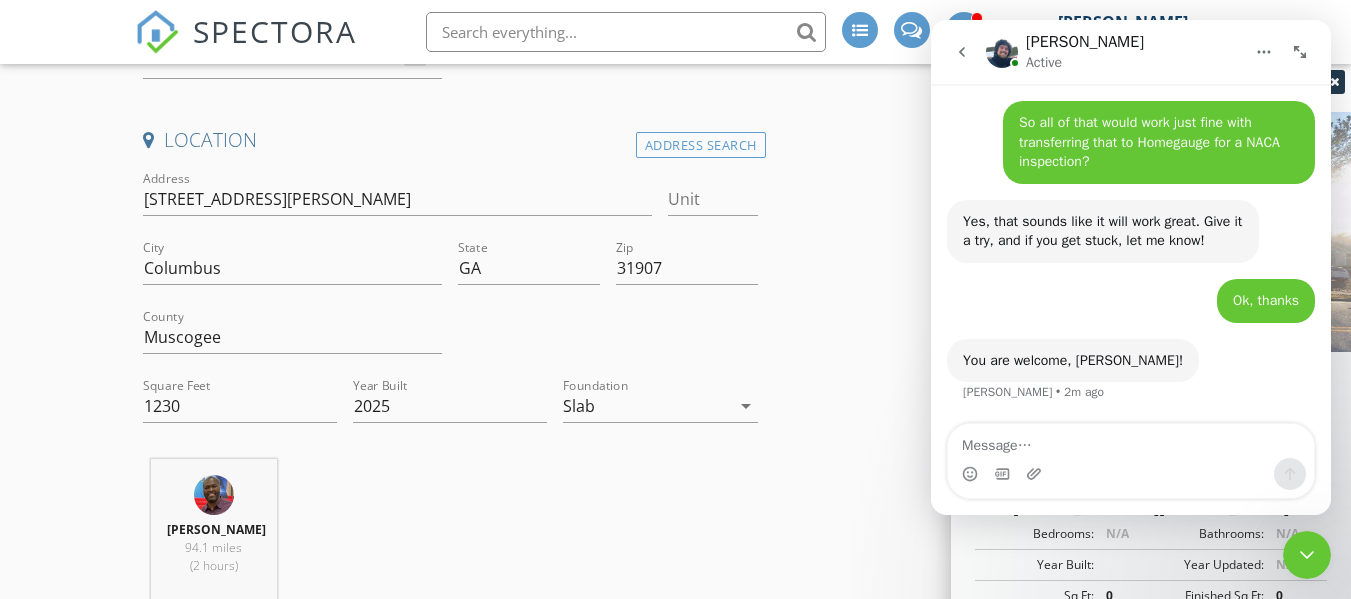click 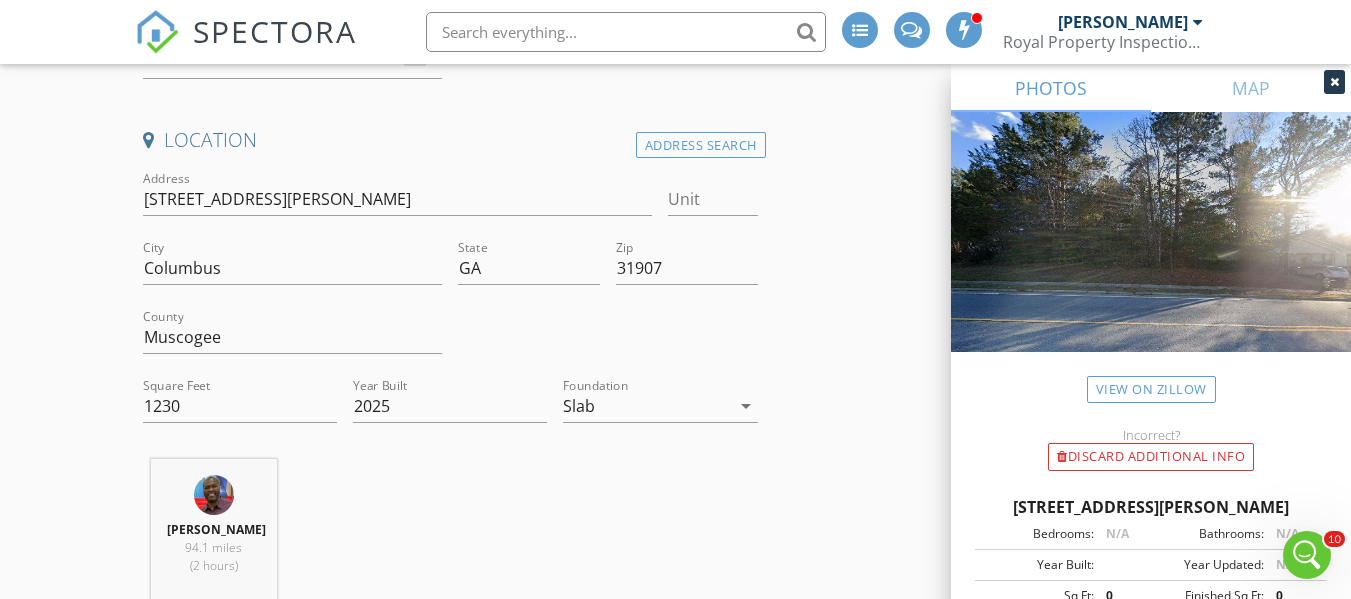 scroll, scrollTop: 0, scrollLeft: 0, axis: both 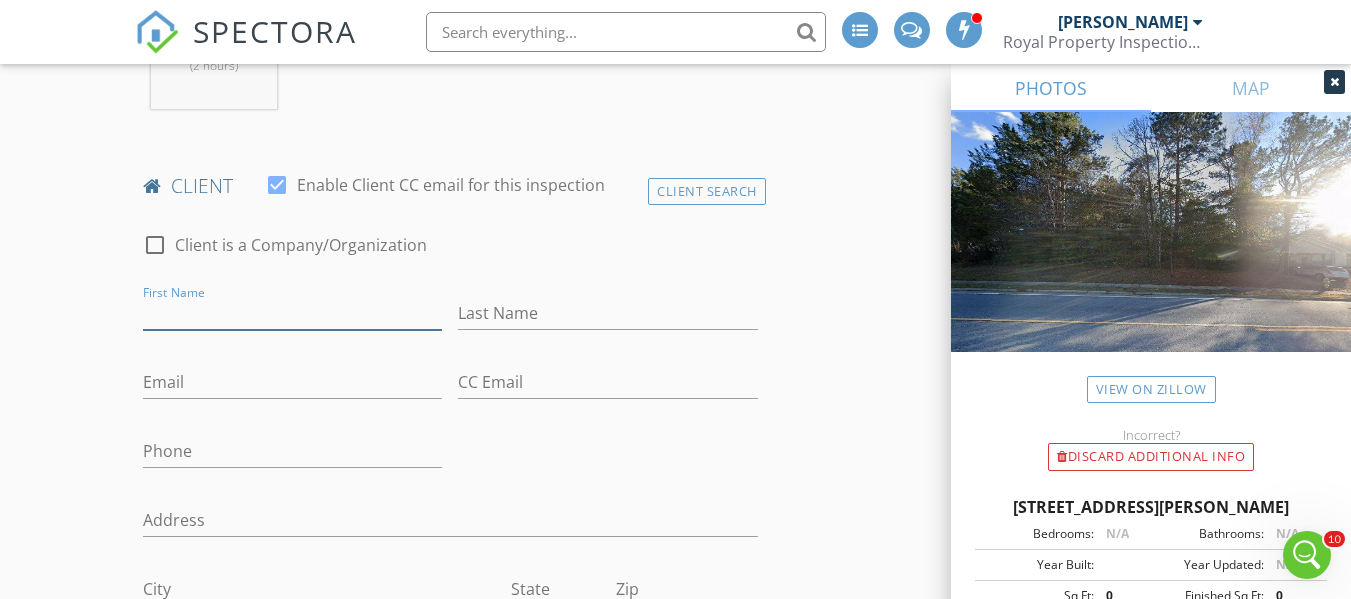 click on "First Name" at bounding box center (292, 313) 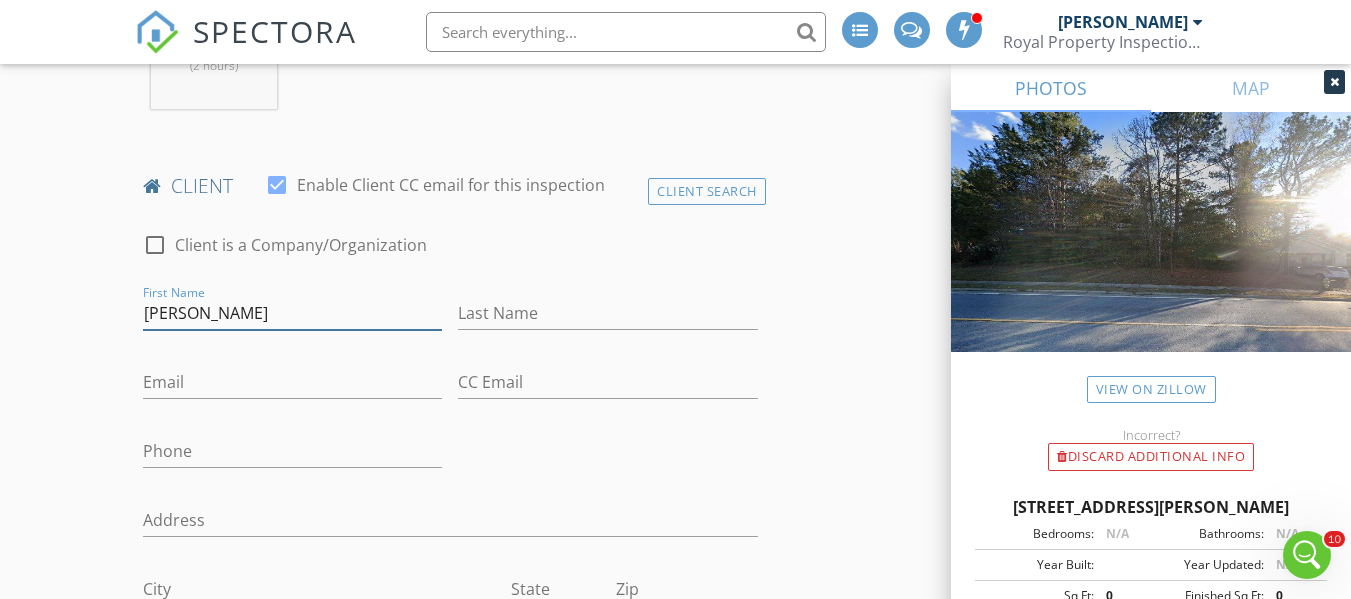 type on "[PERSON_NAME]" 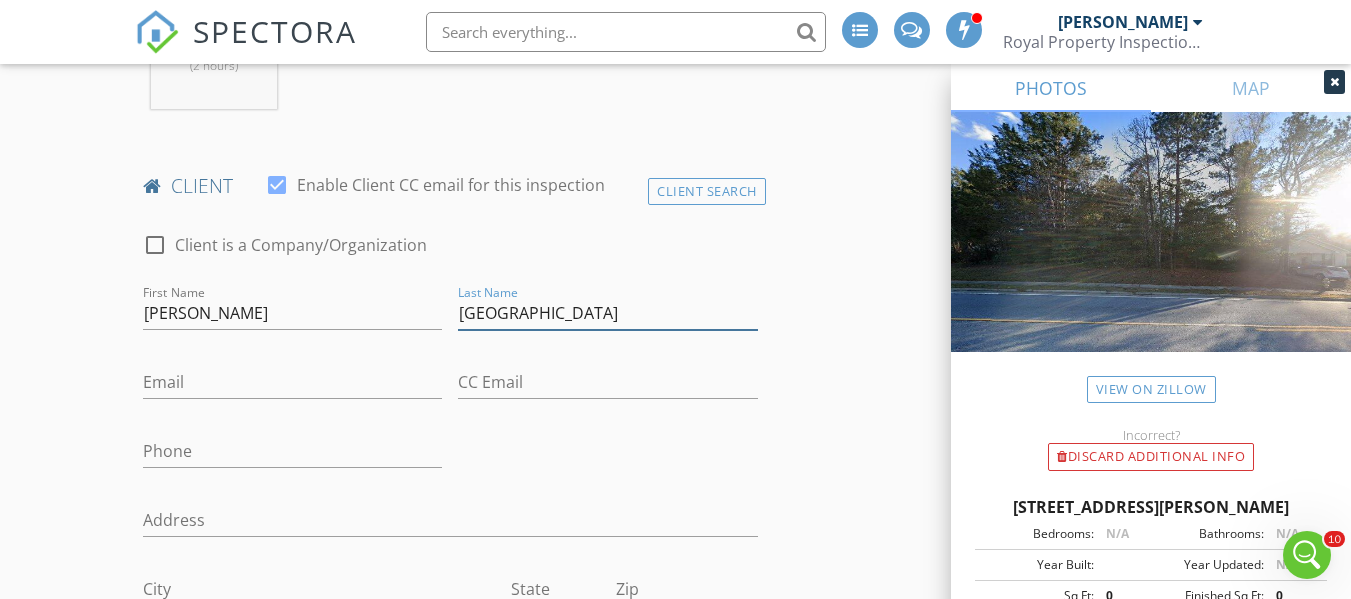 type on "[GEOGRAPHIC_DATA]" 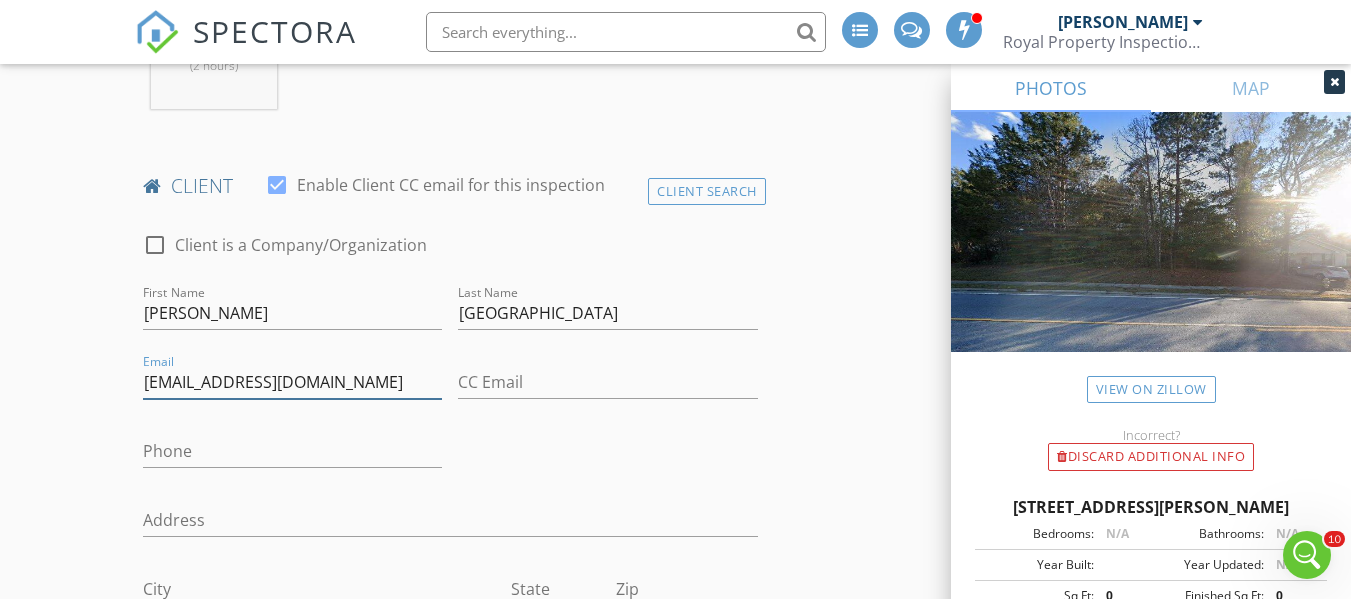 type on "[EMAIL_ADDRESS][DOMAIN_NAME]" 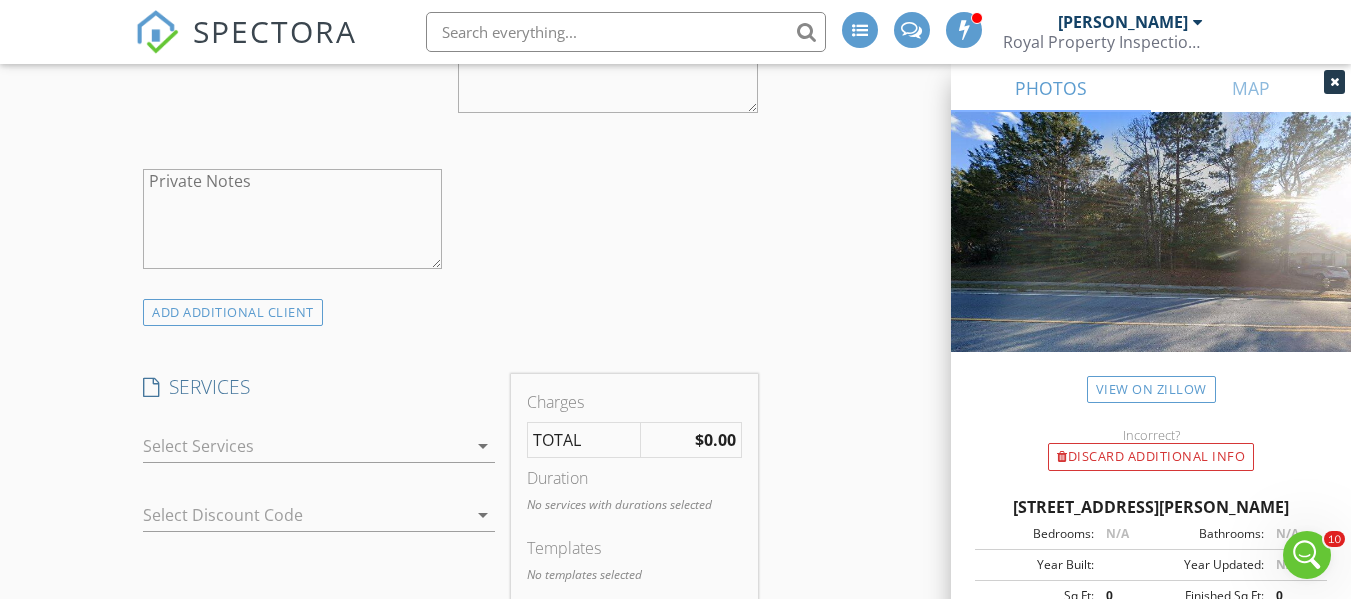 scroll, scrollTop: 1600, scrollLeft: 0, axis: vertical 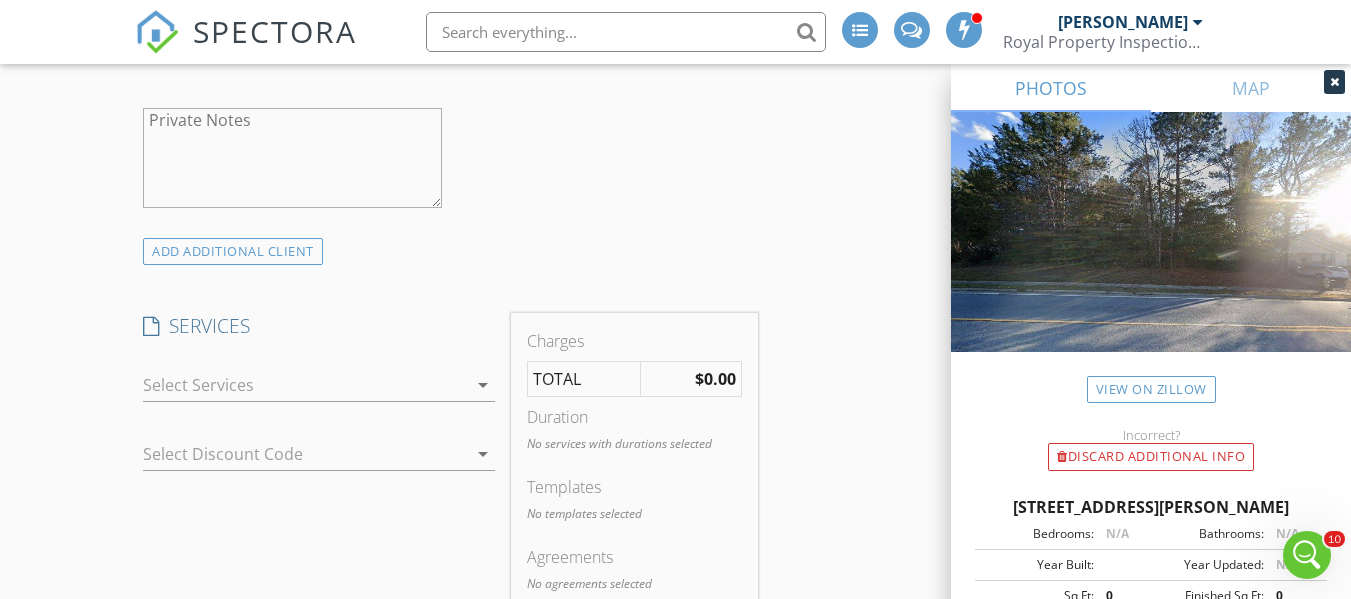 type on "[PHONE_NUMBER]" 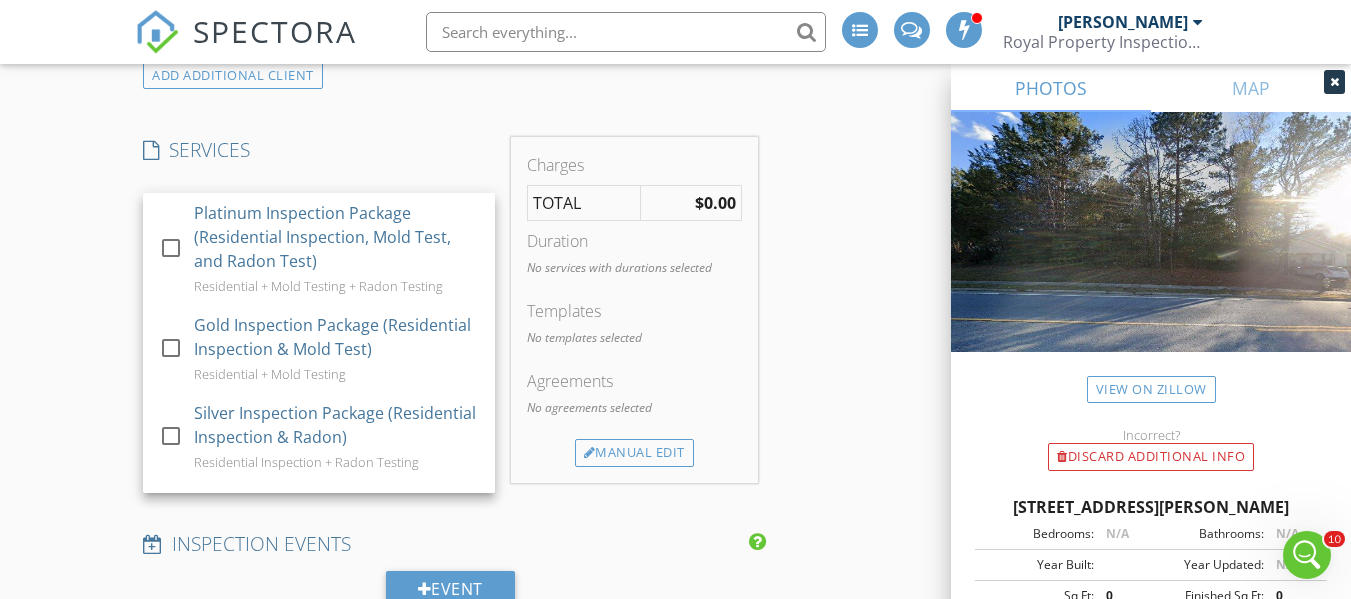 scroll, scrollTop: 1900, scrollLeft: 0, axis: vertical 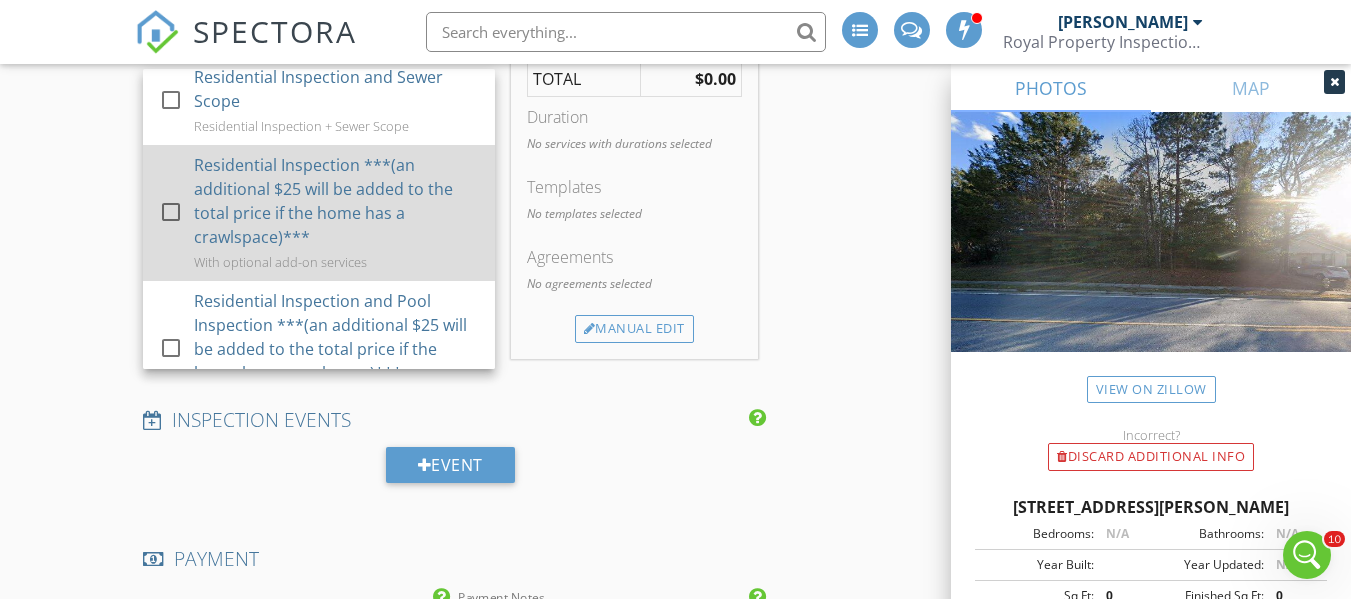 click at bounding box center (171, 212) 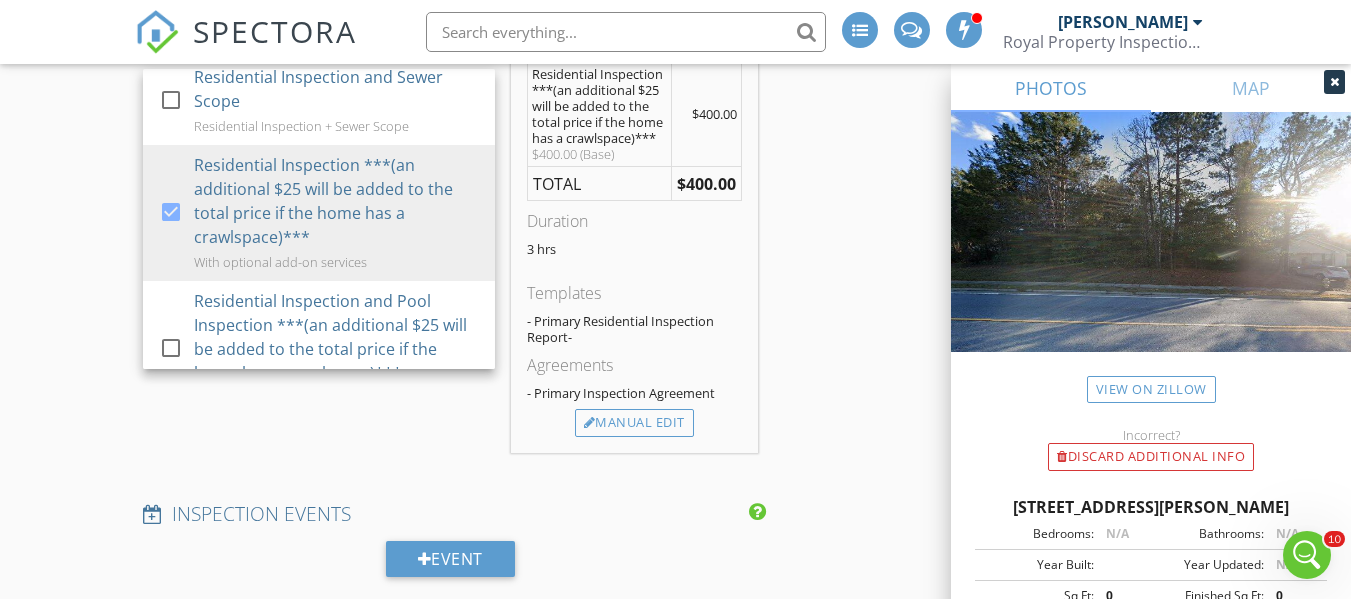 click on "New Inspection
INSPECTOR(S)
check_box   Jerry King   PRIMARY   Jerry King arrow_drop_down   check_box_outline_blank Jerry King specifically requested
Date/Time
07/14/2025 11:00 AM
Location
Address Search       Address 6900 Forrest Rd   Unit   City Columbus   State GA   Zip 31907   County Muscogee     Square Feet 1230   Year Built 2025   Foundation Slab arrow_drop_down     Jerry King     94.1 miles     (2 hours)
client
check_box Enable Client CC email for this inspection   Client Search     check_box_outline_blank Client is a Company/Organization     First Name Doreen   Last Name Carlisle   Email dcarlisle1979@gmail.com   CC Email   Phone 334-707-1122   Address   City   State   Zip     Tags         Notes   Private Notes
ADD ADDITIONAL client
SERVICES" at bounding box center (675, 355) 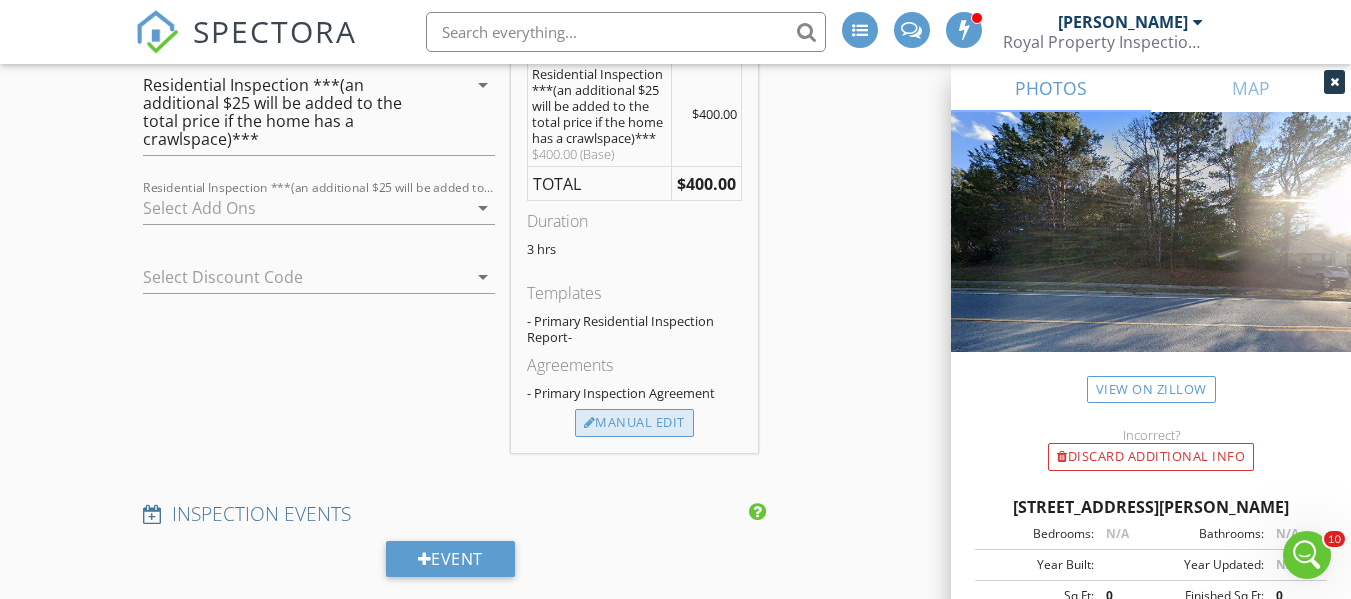 click on "Manual Edit" at bounding box center [634, 423] 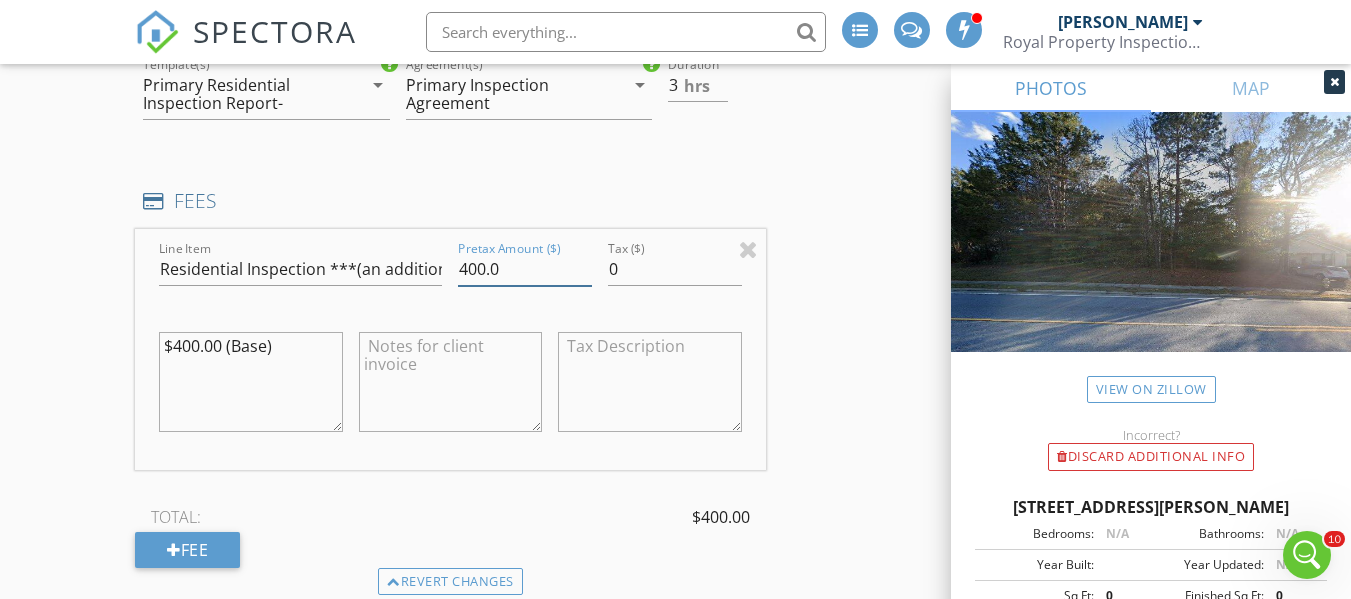 click on "400.0" at bounding box center (525, 269) 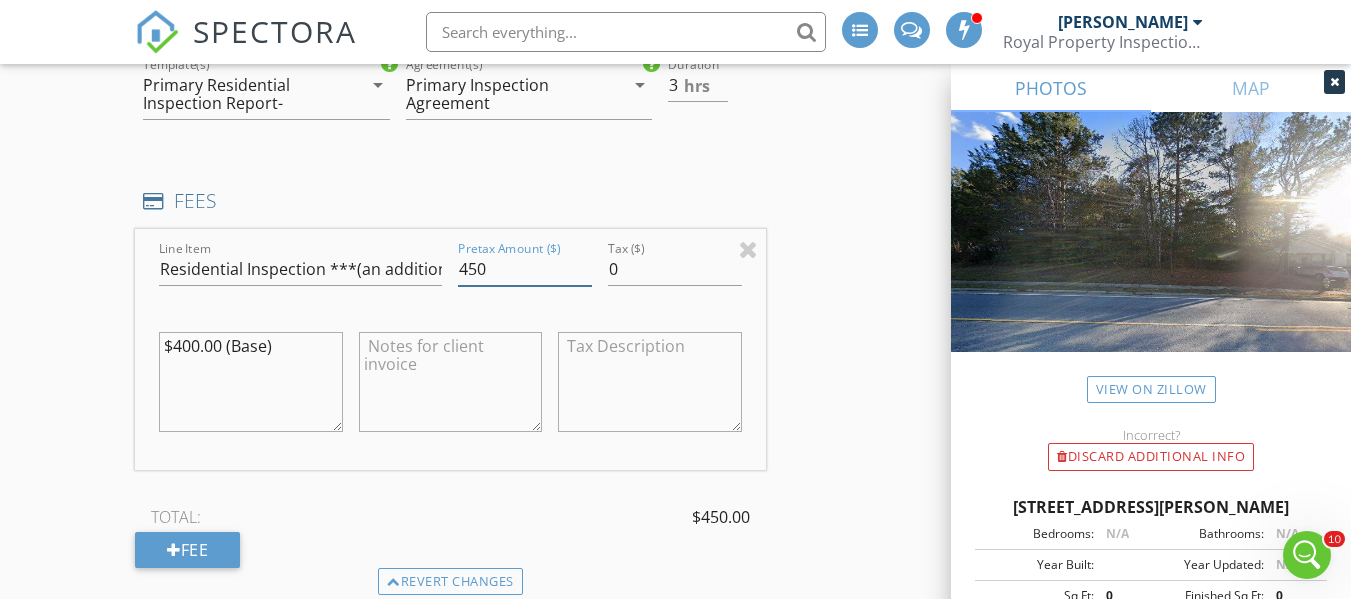 type on "450" 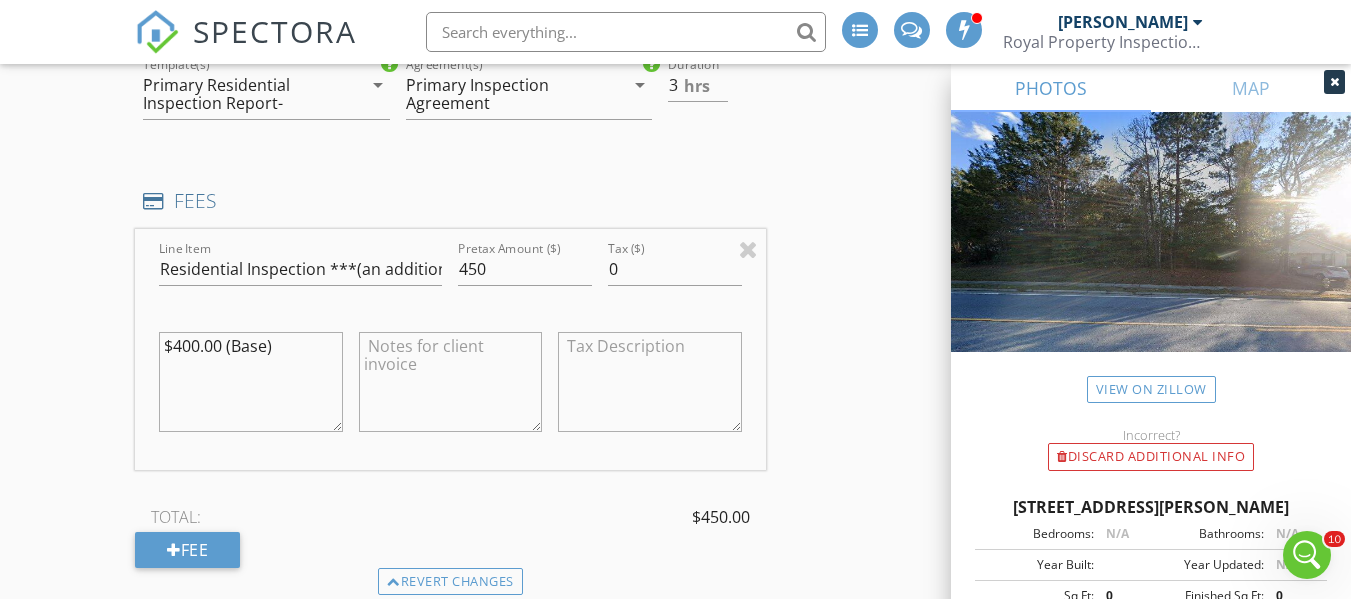 click on "INSPECTOR(S)
check_box   Jerry King   PRIMARY   Jerry King arrow_drop_down   check_box_outline_blank Jerry King specifically requested
Date/Time
07/14/2025 11:00 AM
Location
Address Search       Address 6900 Forrest Rd   Unit   City Columbus   State GA   Zip 31907   County Muscogee     Square Feet 1230   Year Built 2025   Foundation Slab arrow_drop_down     Jerry King     94.1 miles     (2 hours)
client
check_box Enable Client CC email for this inspection   Client Search     check_box_outline_blank Client is a Company/Organization     First Name Doreen   Last Name Carlisle   Email dcarlisle1979@gmail.com   CC Email   Phone 334-707-1122   Address   City   State   Zip     Tags         Notes   Private Notes
ADD ADDITIONAL client
SERVICES
check_box_outline_blank" at bounding box center [675, 460] 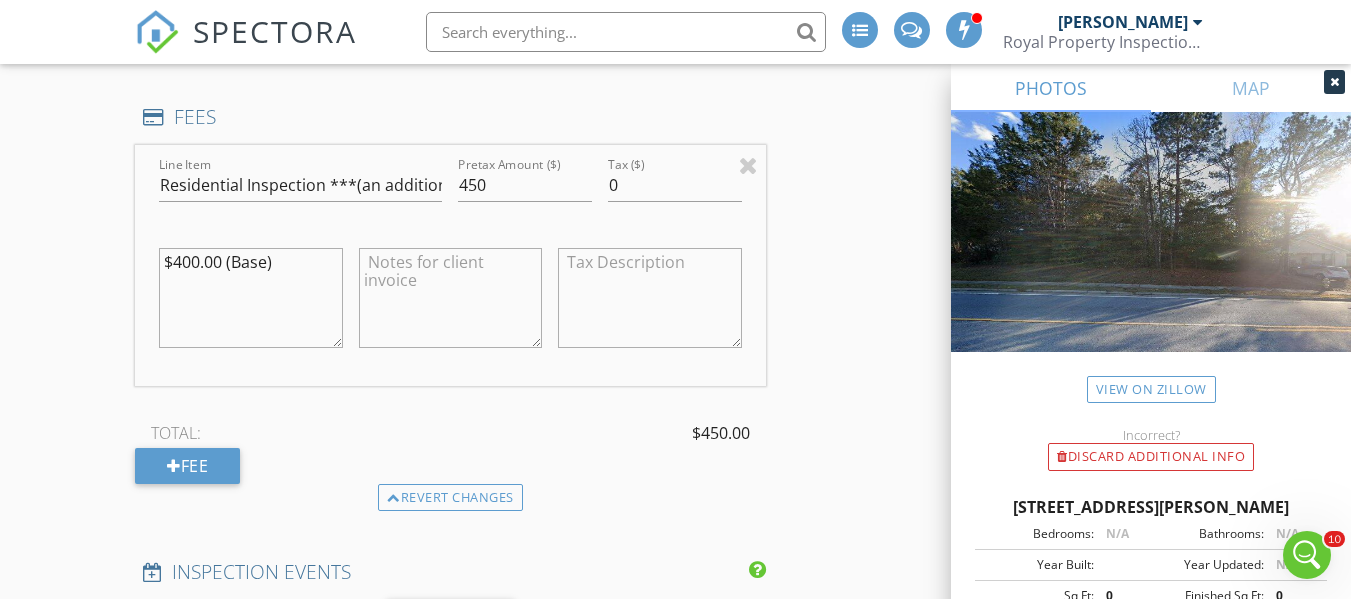 scroll, scrollTop: 2100, scrollLeft: 0, axis: vertical 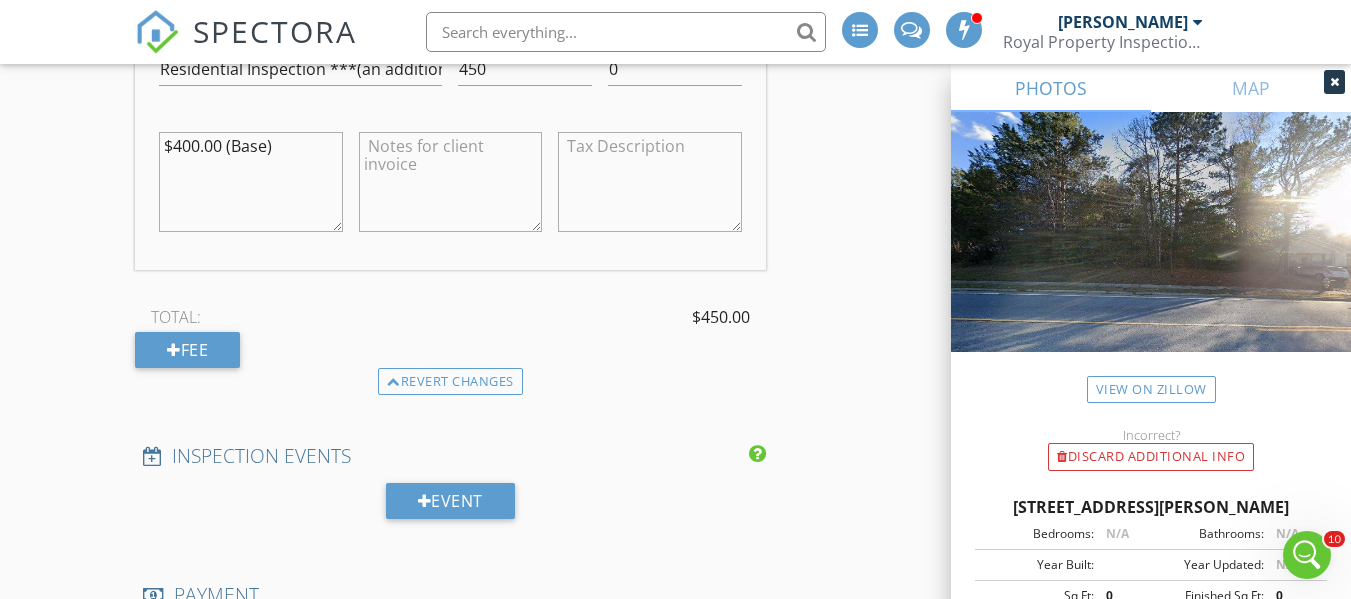 drag, startPoint x: 303, startPoint y: 153, endPoint x: 97, endPoint y: 167, distance: 206.47517 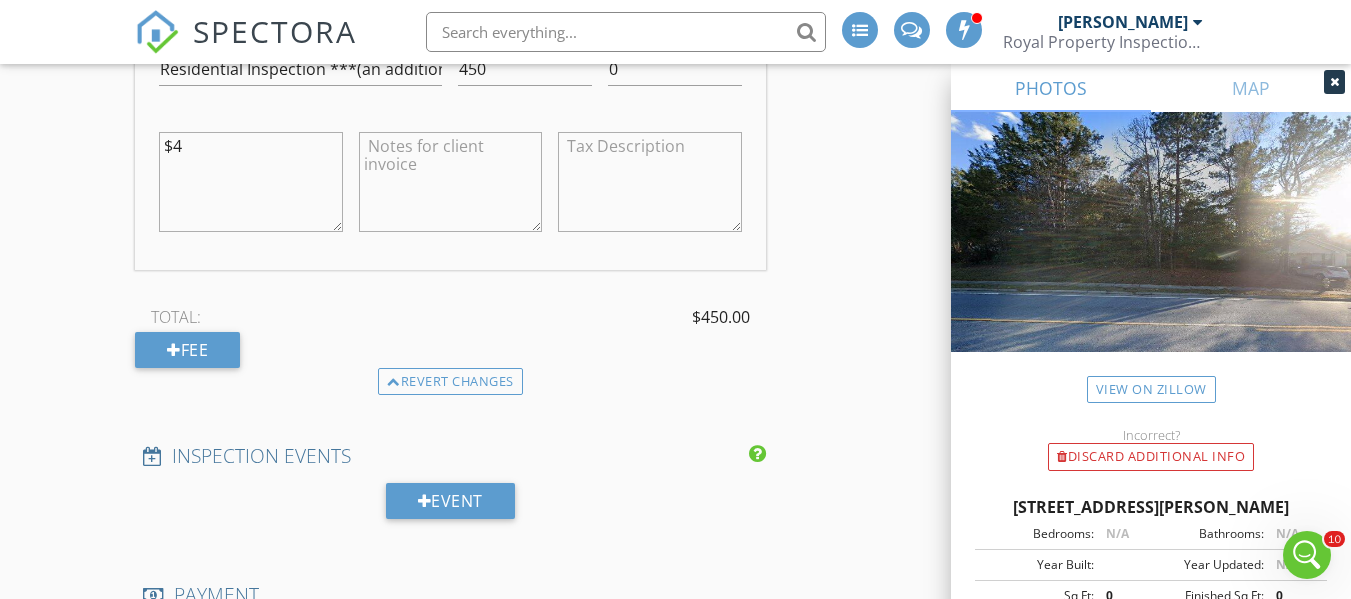 type on "$" 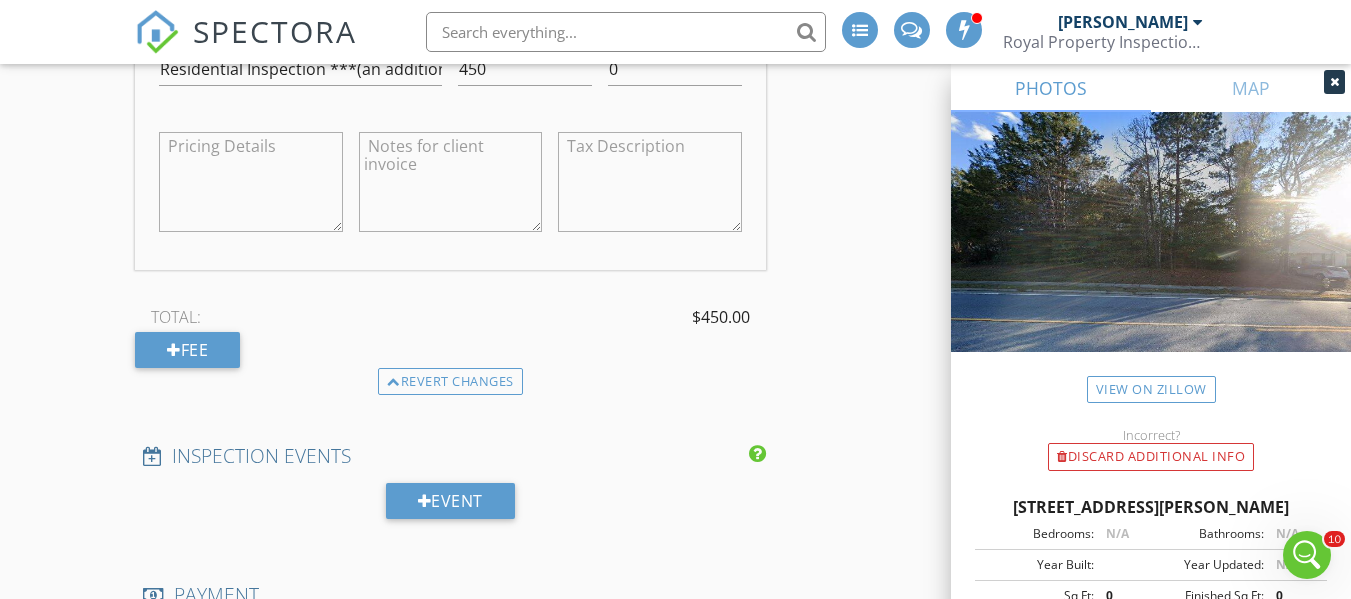 type 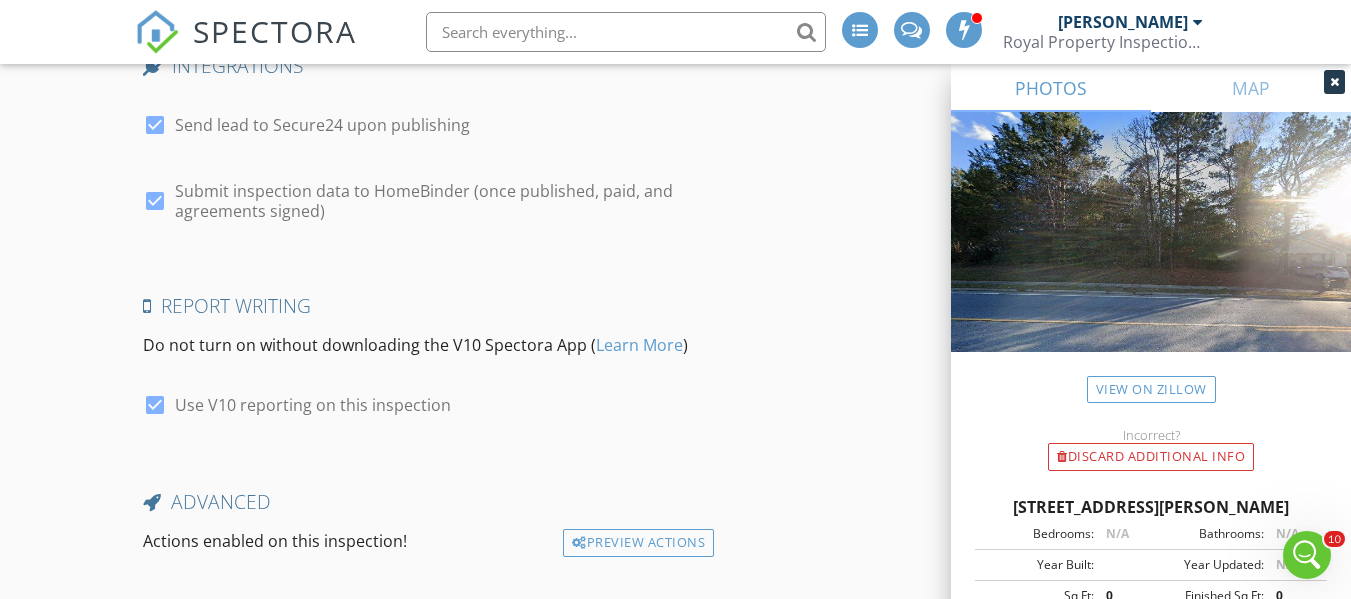 scroll, scrollTop: 3937, scrollLeft: 0, axis: vertical 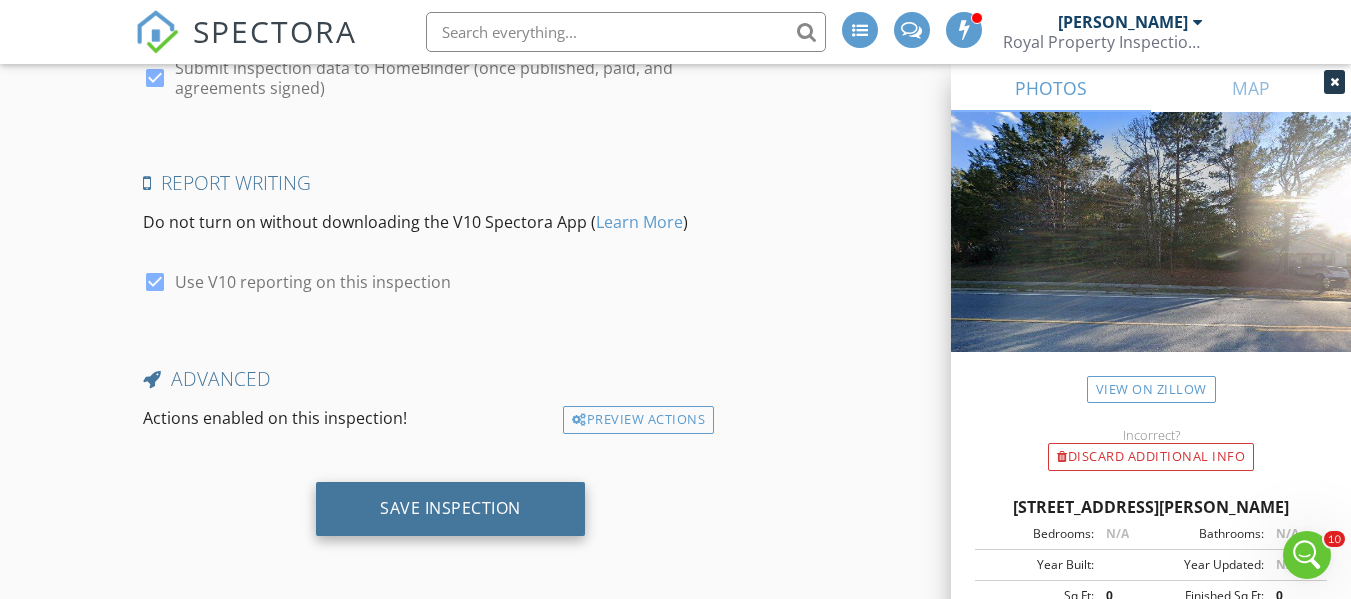 click on "Save Inspection" at bounding box center (450, 508) 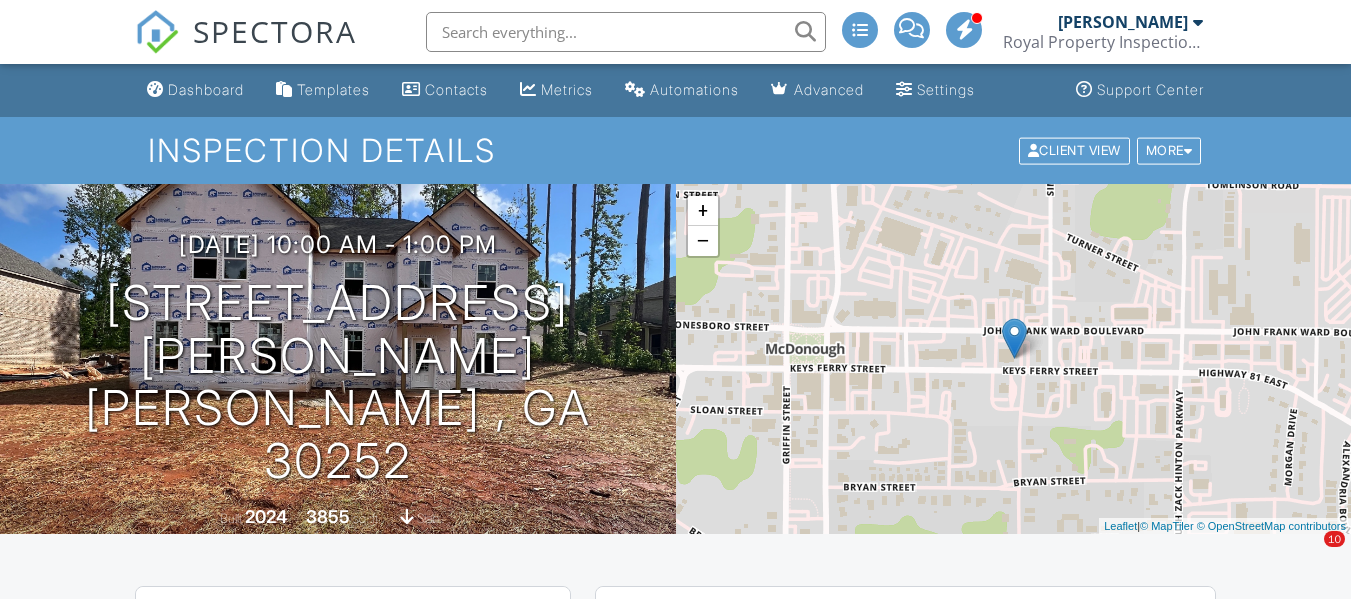scroll, scrollTop: 0, scrollLeft: 0, axis: both 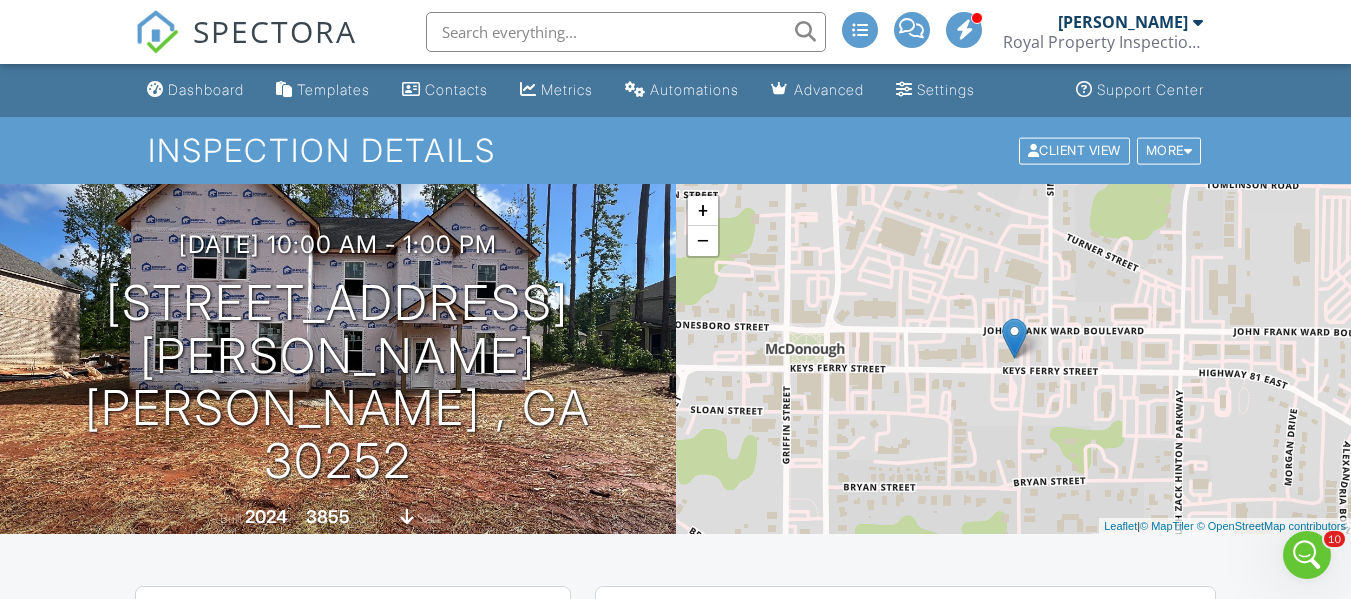 click on "Settings" at bounding box center (946, 89) 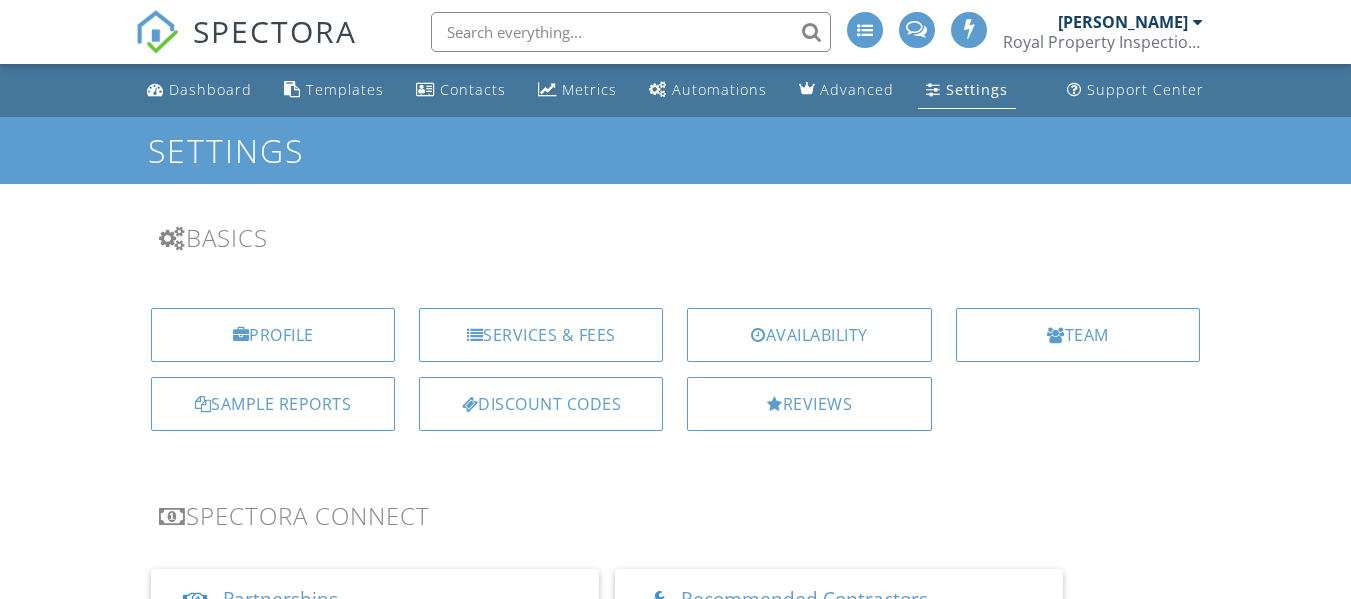 scroll, scrollTop: 0, scrollLeft: 0, axis: both 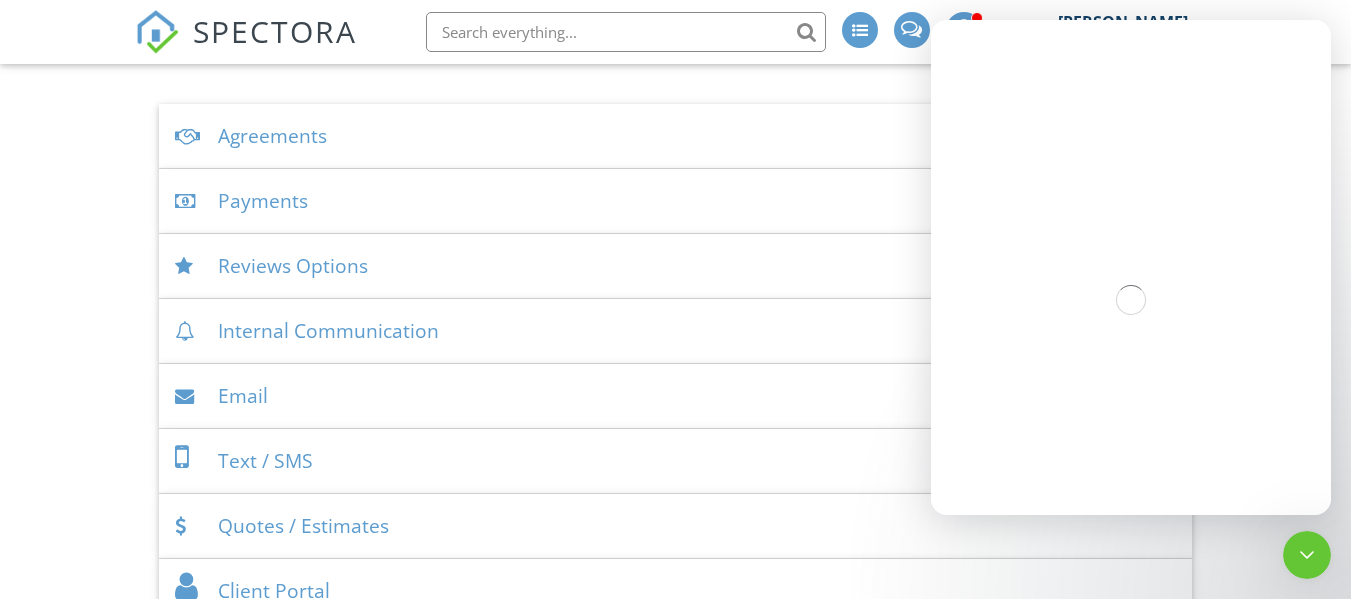 click on "Agreements" at bounding box center (675, 136) 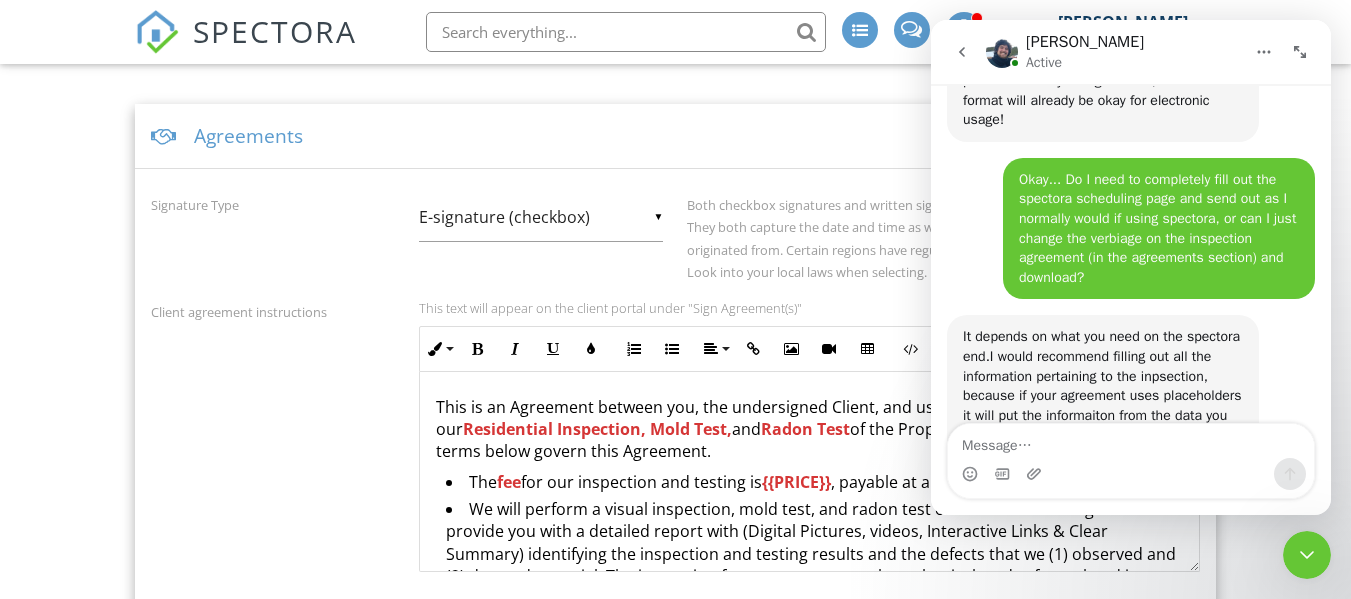 scroll, scrollTop: 2395, scrollLeft: 0, axis: vertical 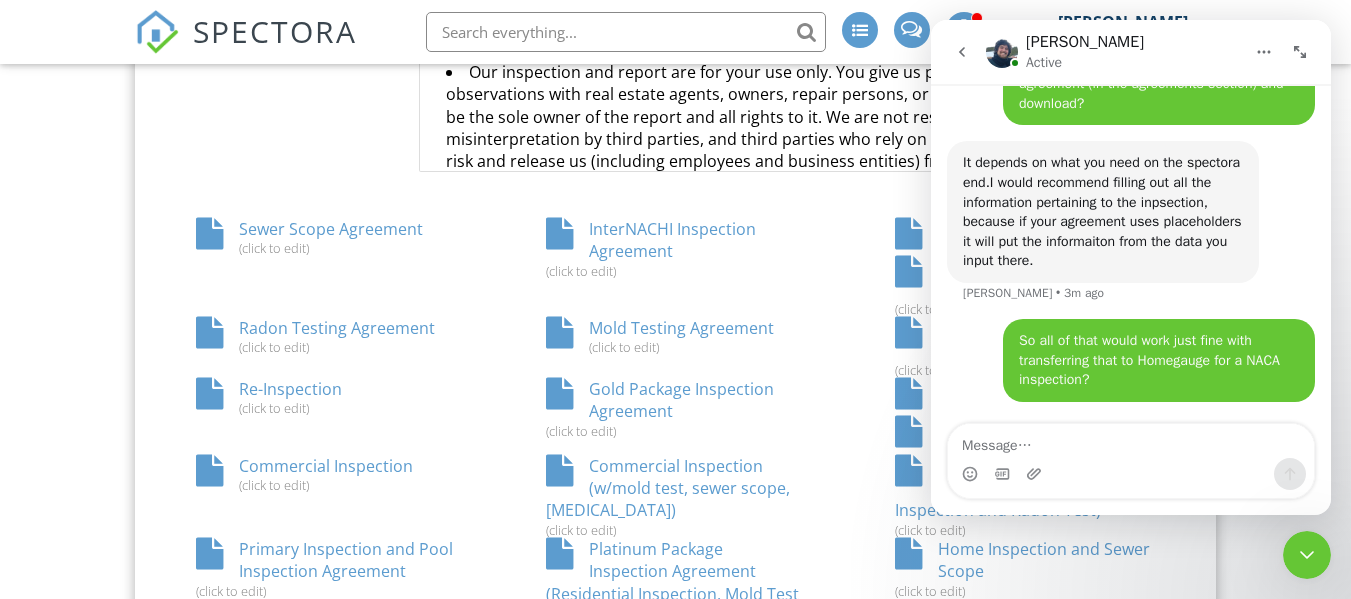 click 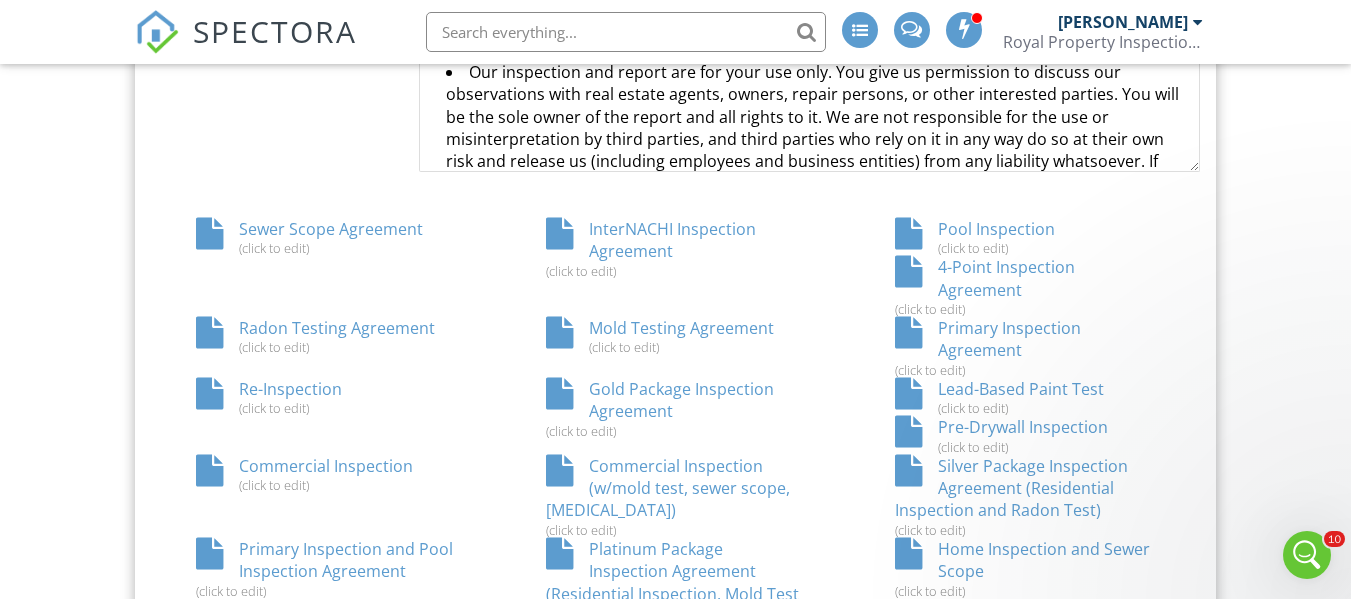 scroll, scrollTop: 0, scrollLeft: 0, axis: both 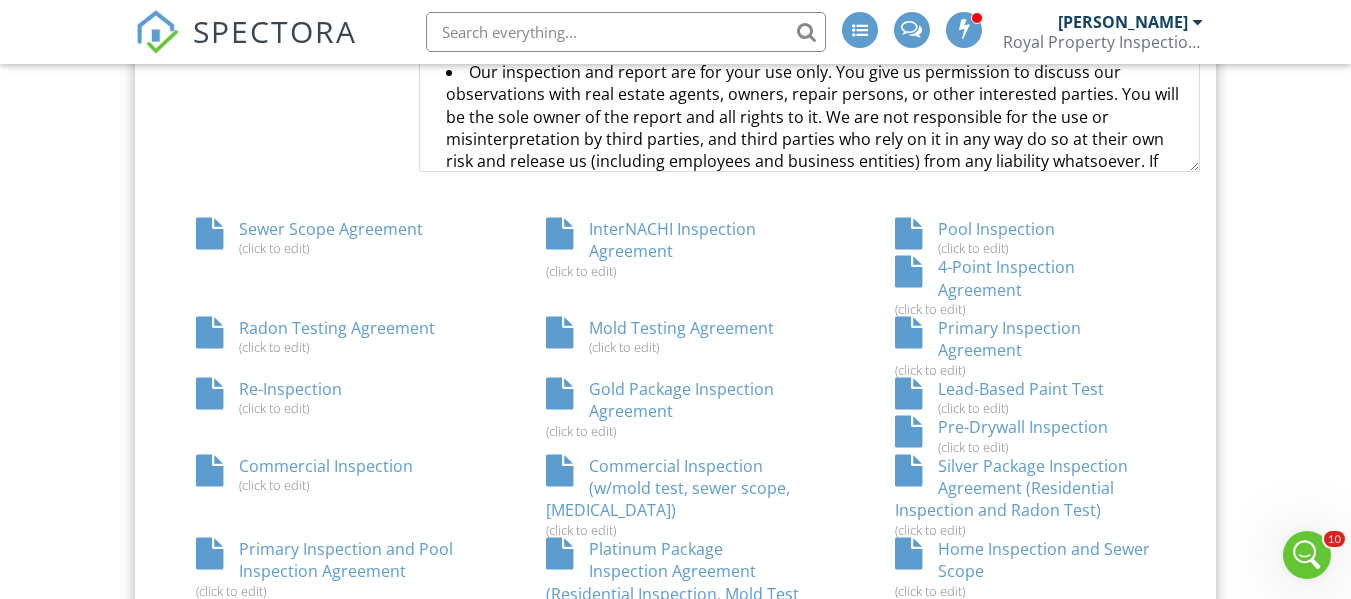 click on "Primary Inspection Agreement
(click to edit)" at bounding box center (1025, 347) 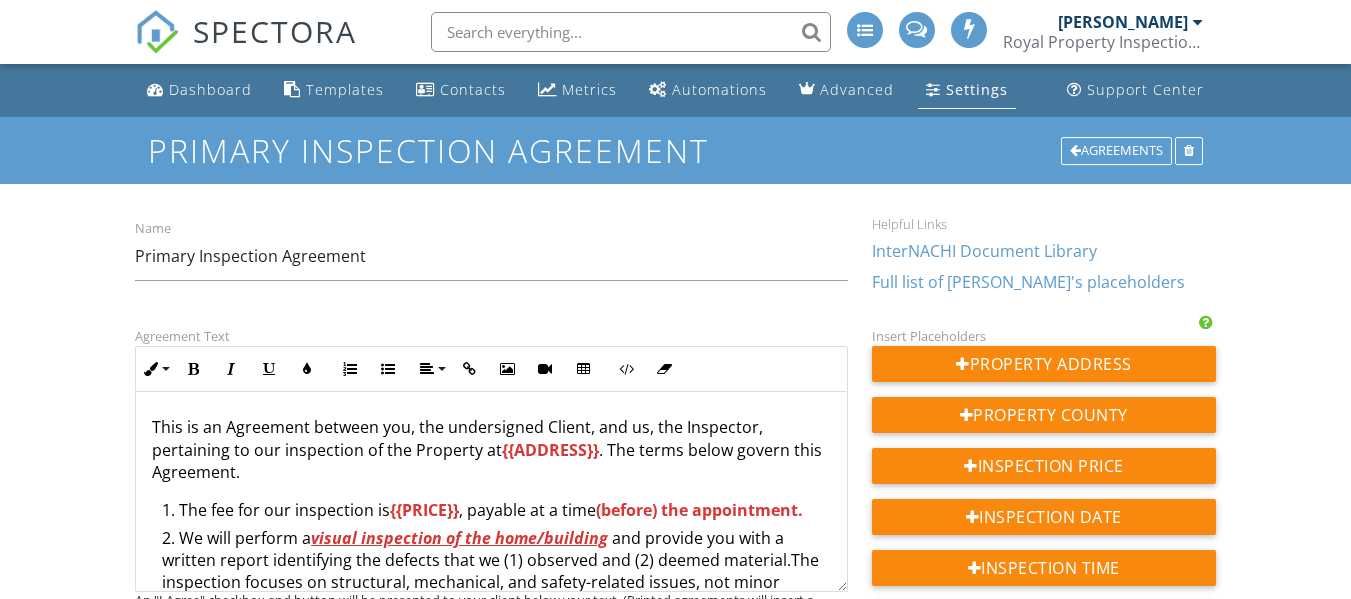 scroll, scrollTop: 0, scrollLeft: 0, axis: both 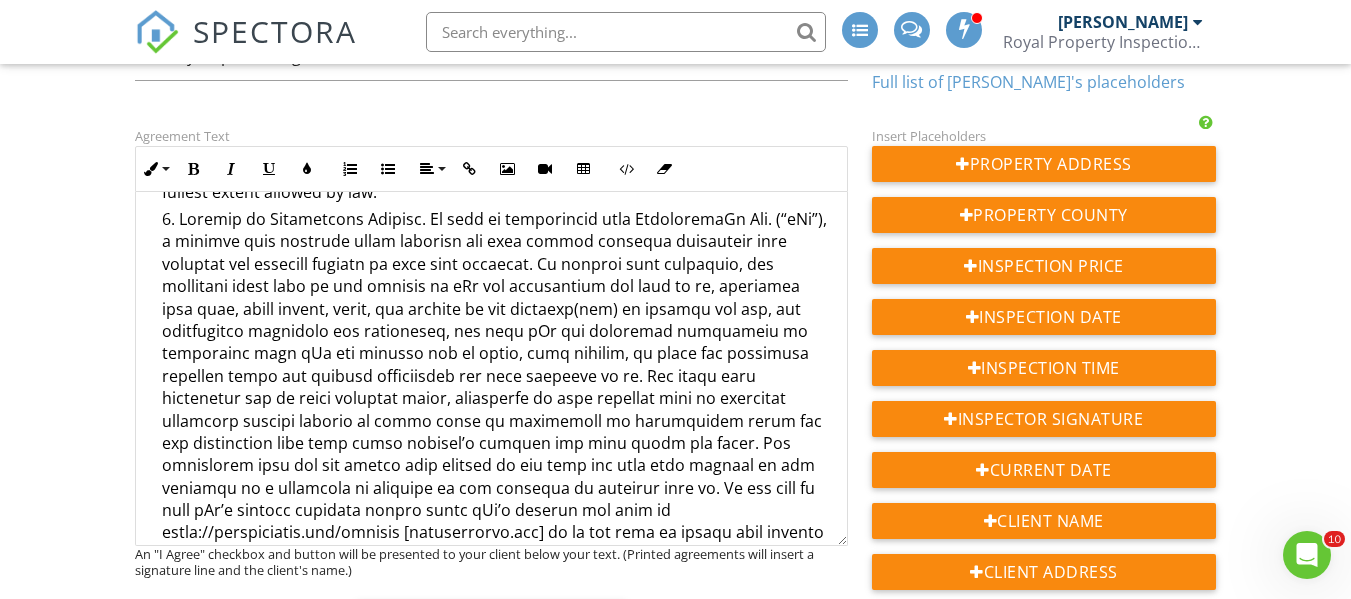 drag, startPoint x: 843, startPoint y: 385, endPoint x: 851, endPoint y: 539, distance: 154.20766 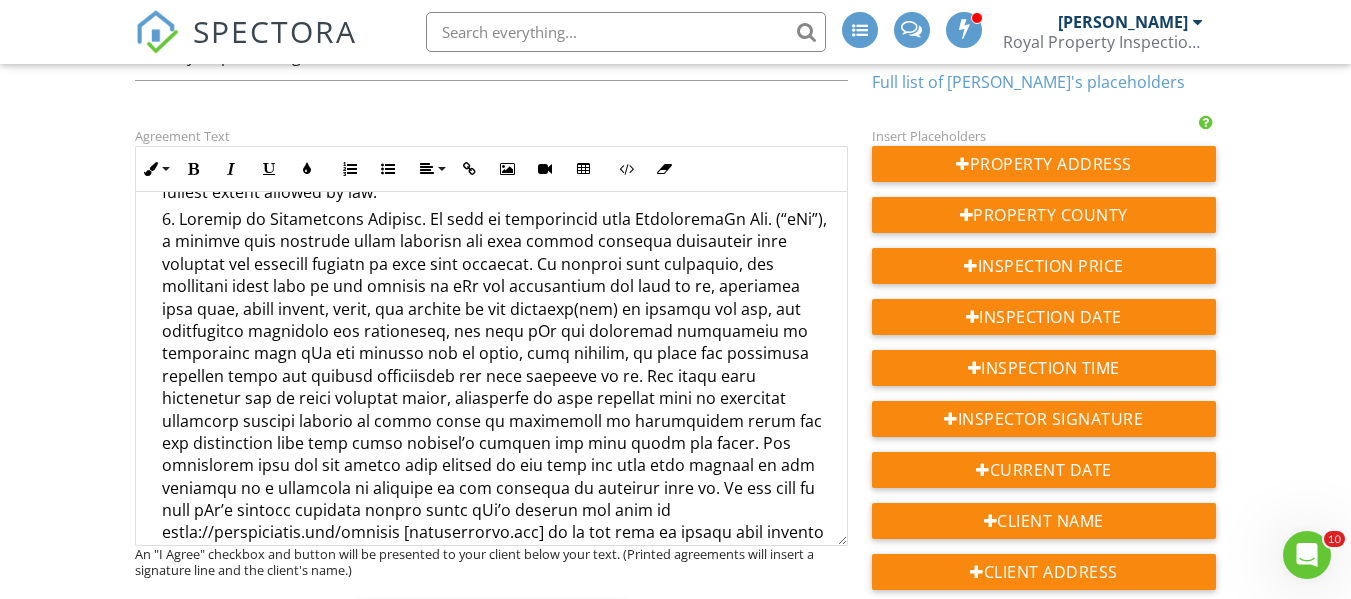 click on "Agreement Text
Inline Style XLarge Large Normal Small Light Small/Light Bold Italic Underline Colors Ordered List Unordered List Align Align Left Align Center Align Right Align Justify Insert Link Insert Image Insert Video Insert Table Code View Clear Formatting This is an Agreement between you, the undersigned Client, and us, the Inspector, pertaining to our inspection of the Property at  {{ADDRESS}} . The terms below govern this Agreement. The fee for our inspection is  {{PRICE}} , payable at a time  (before) the appointment. We will perform a  visual inspection of the home/building   and provide you with a written report identifying the defects that we (1) observed and (2) deemed material.  The inspection focuses on structural, mechanical, and safety-related issues, not minor cosmetic concerns. The report is only supplementary to the seller's disclosure. If you request a re-inspection, the re-inspection is subject to the terms of this Agreement. You may not assign this Agreement. Mold Testing ." at bounding box center (491, 397) 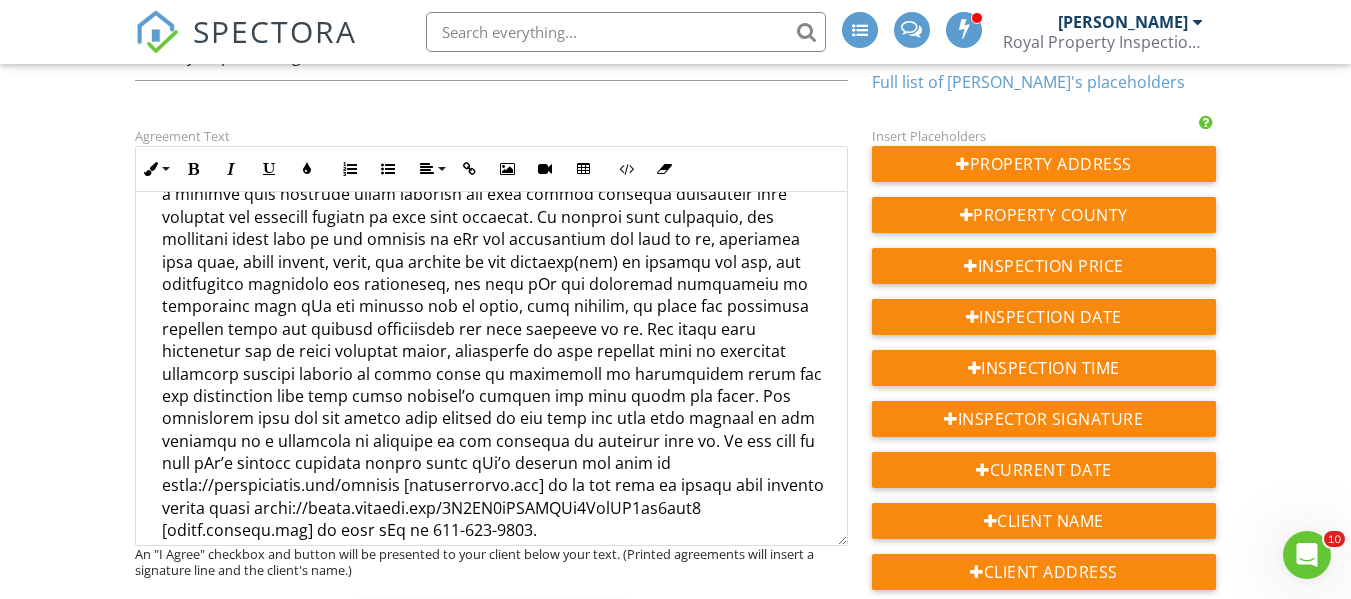 scroll, scrollTop: 900, scrollLeft: 0, axis: vertical 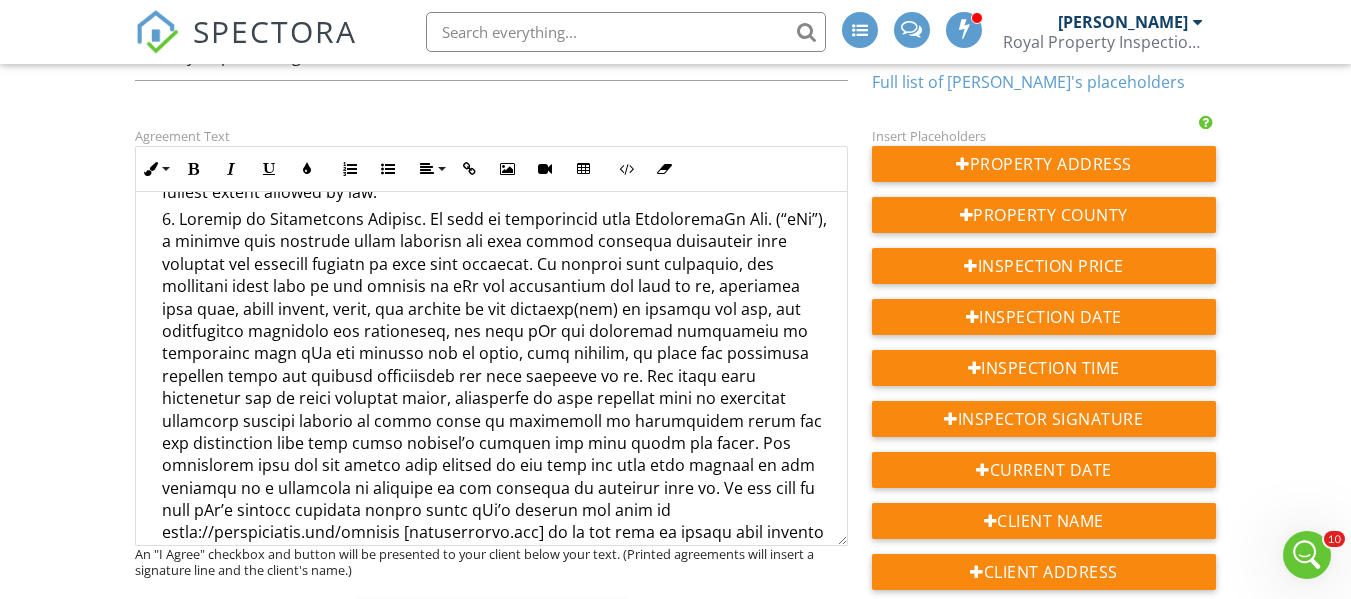 click 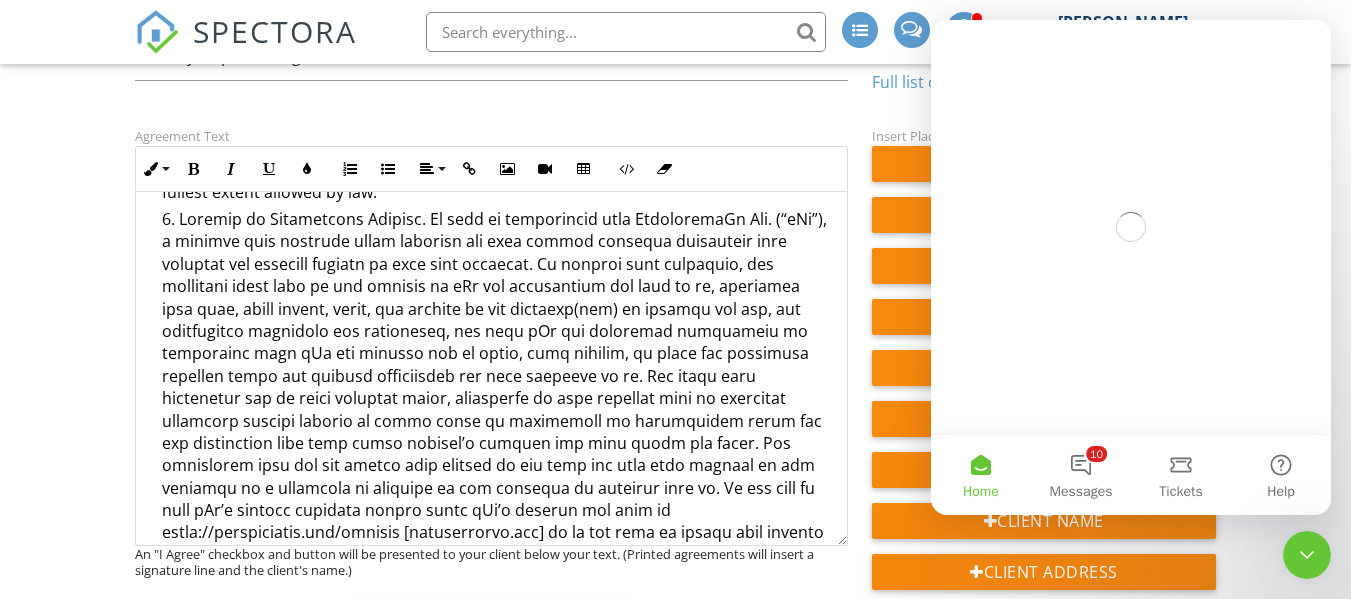 scroll, scrollTop: 0, scrollLeft: 0, axis: both 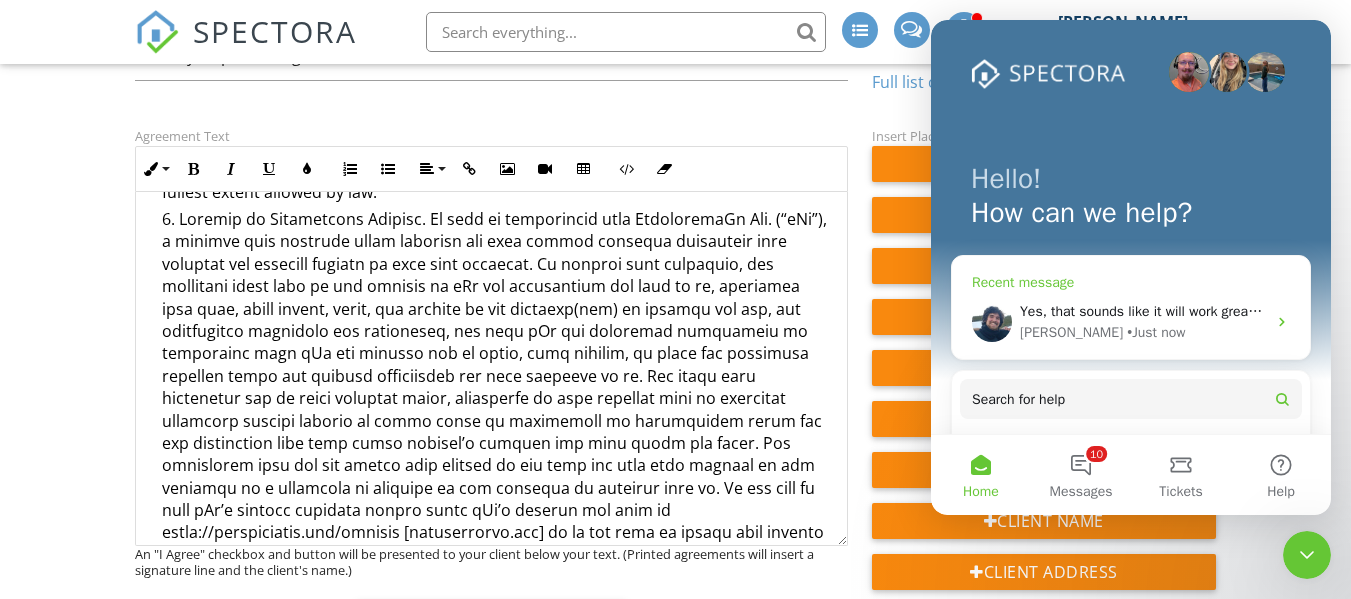 click on "Yes, that sounds like it will work great. Give it a try, and if you get stuck, let me know!" at bounding box center [1282, 311] 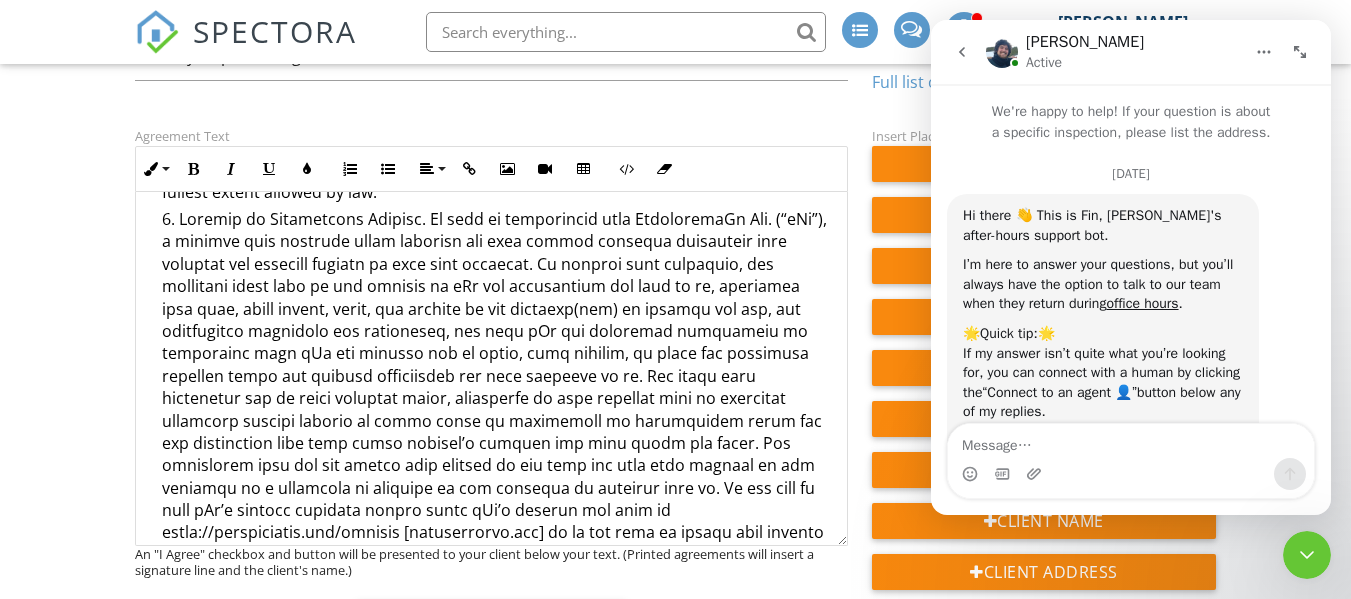 scroll, scrollTop: 3, scrollLeft: 0, axis: vertical 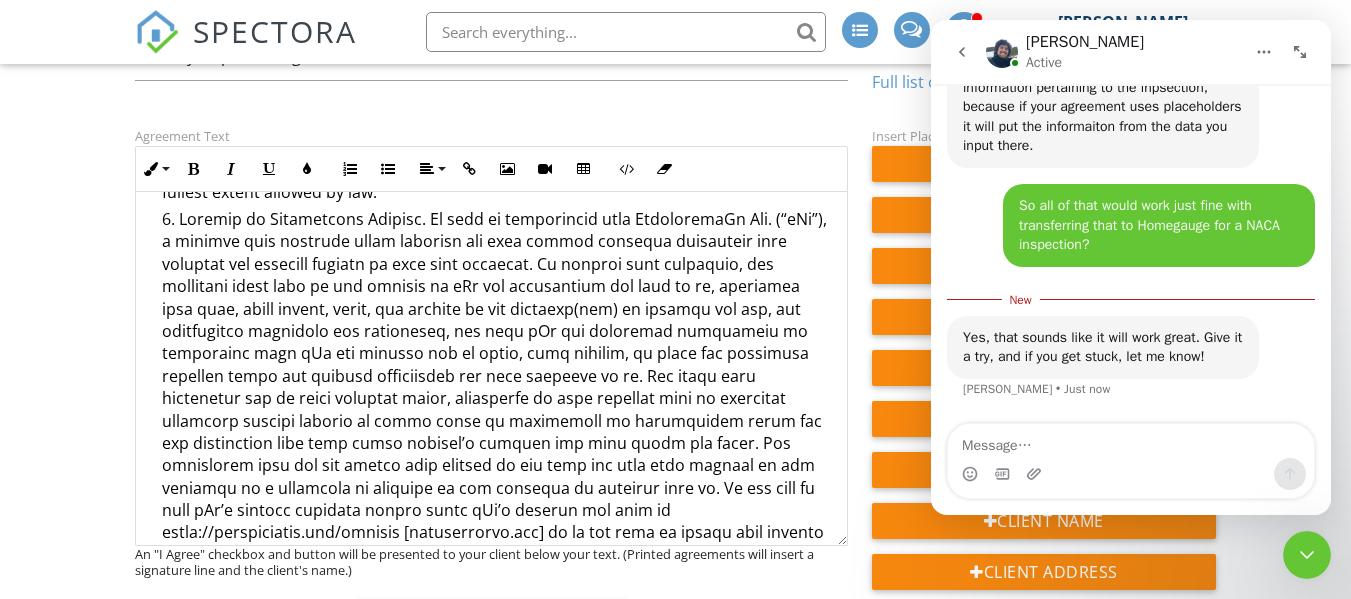 click on "Yes, that sounds like it will work great. Give it a try, and if you get stuck, let me know!  Ryan    •   Just now" at bounding box center [1131, 369] 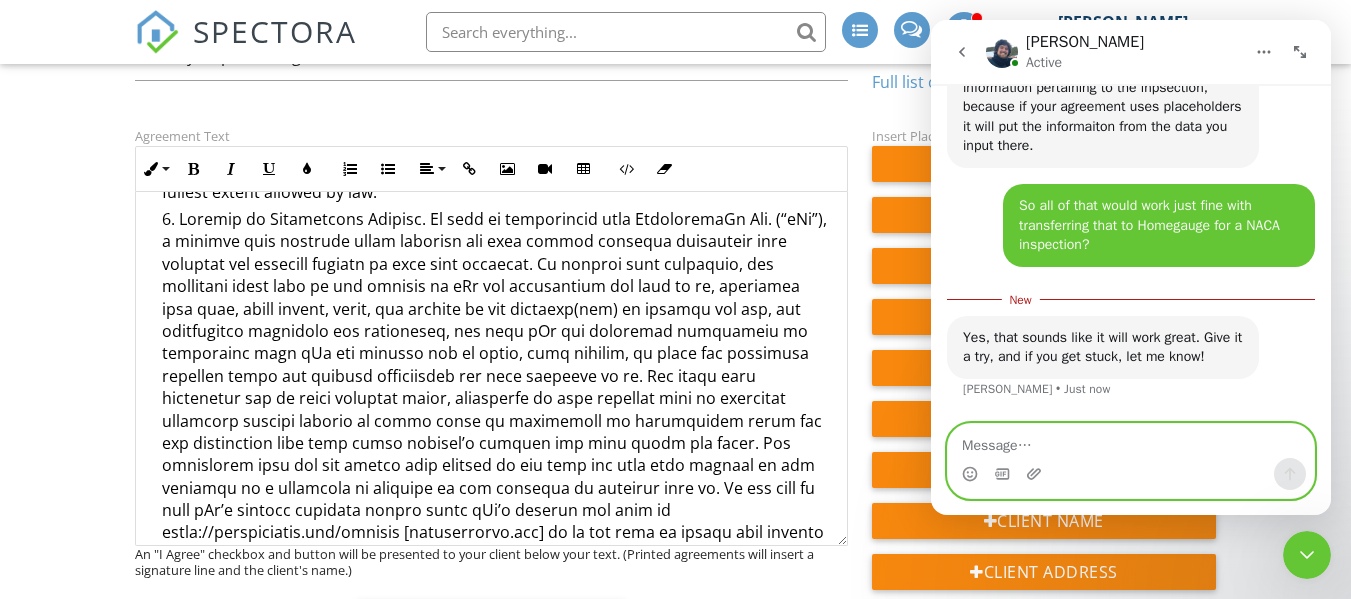 click at bounding box center [1131, 441] 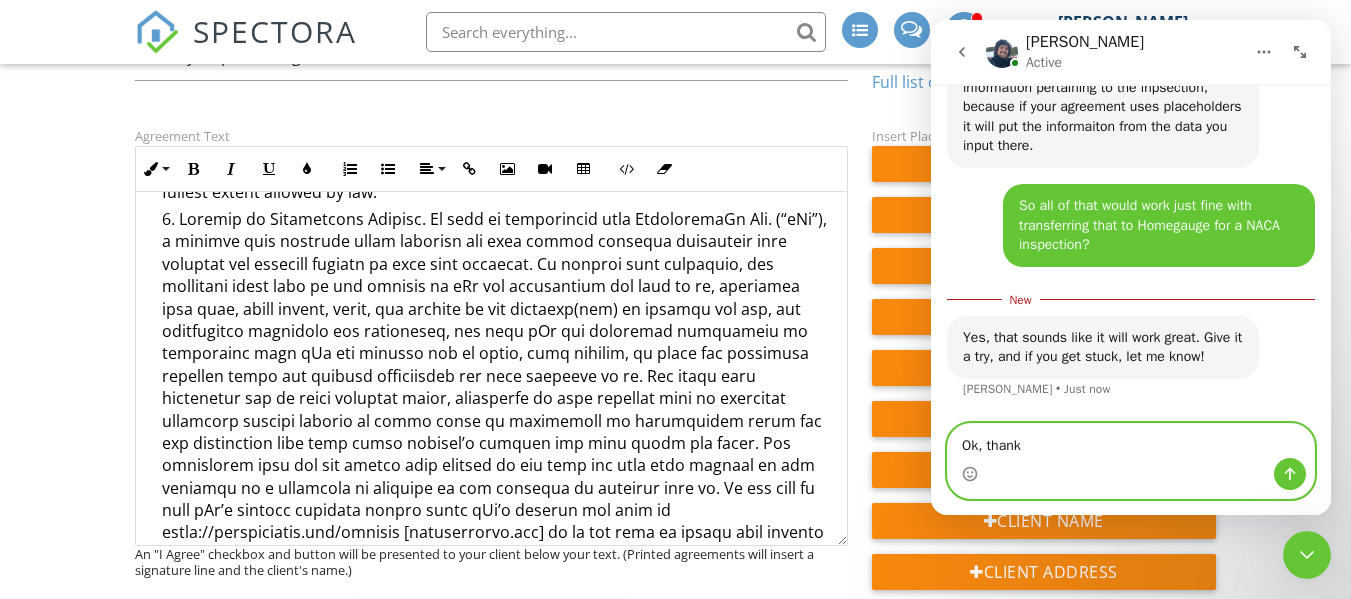 type on "Ok, thanks" 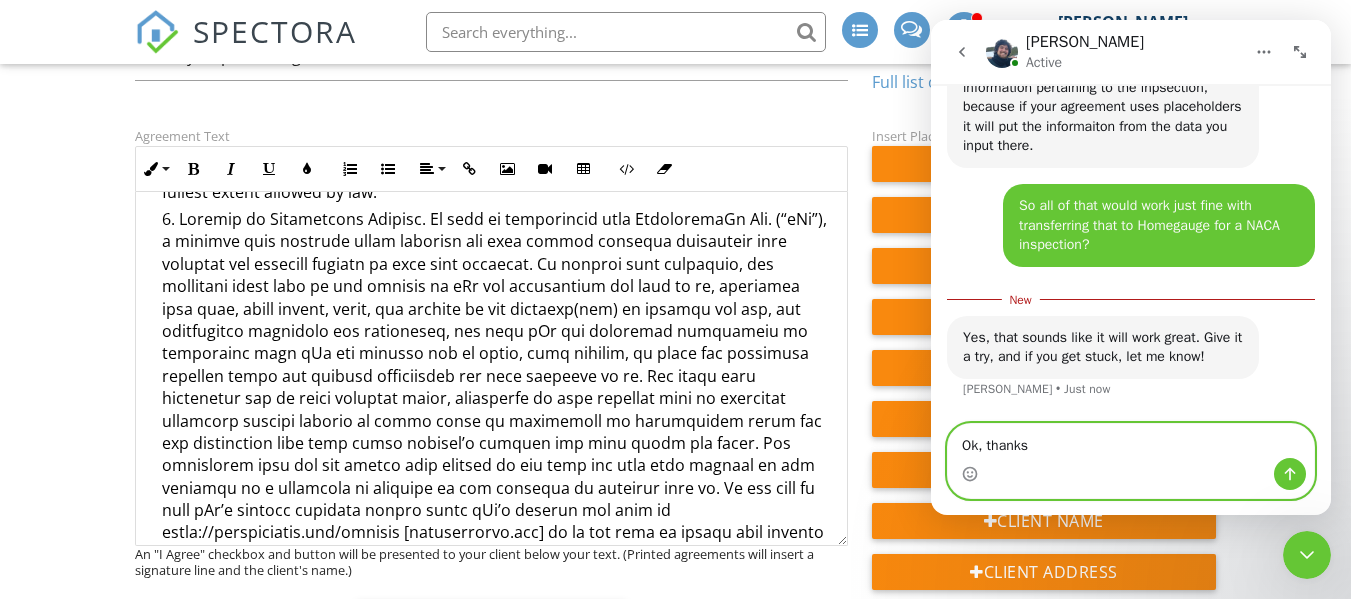 type 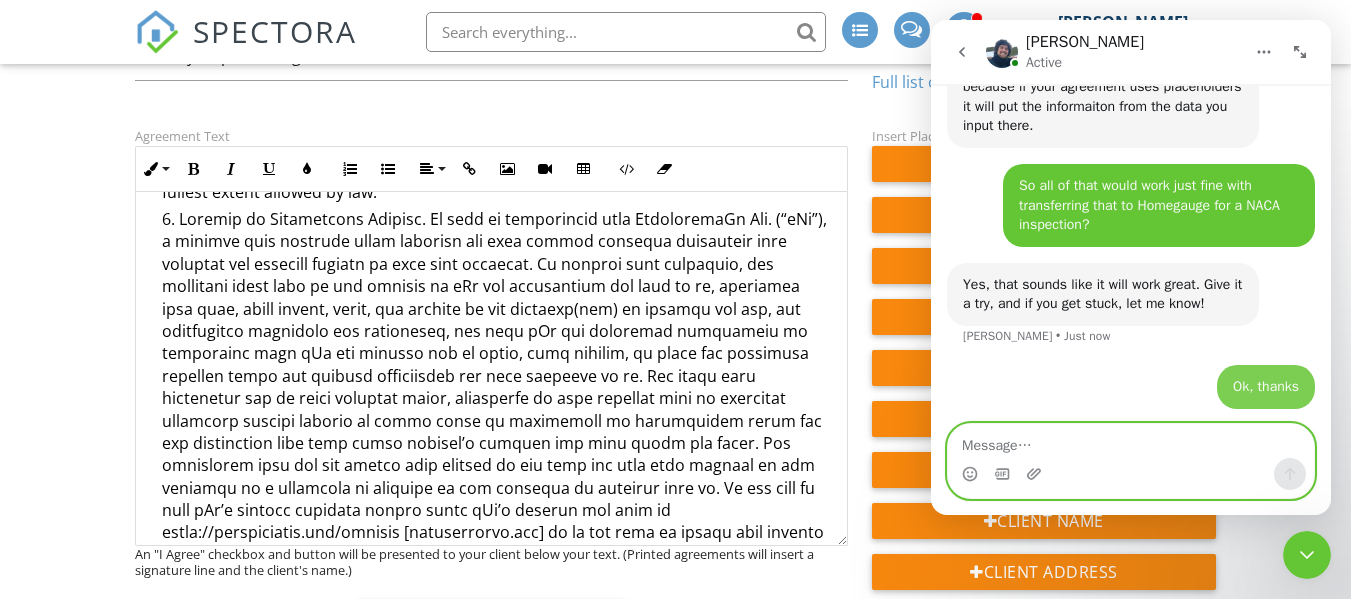 scroll, scrollTop: 2534, scrollLeft: 0, axis: vertical 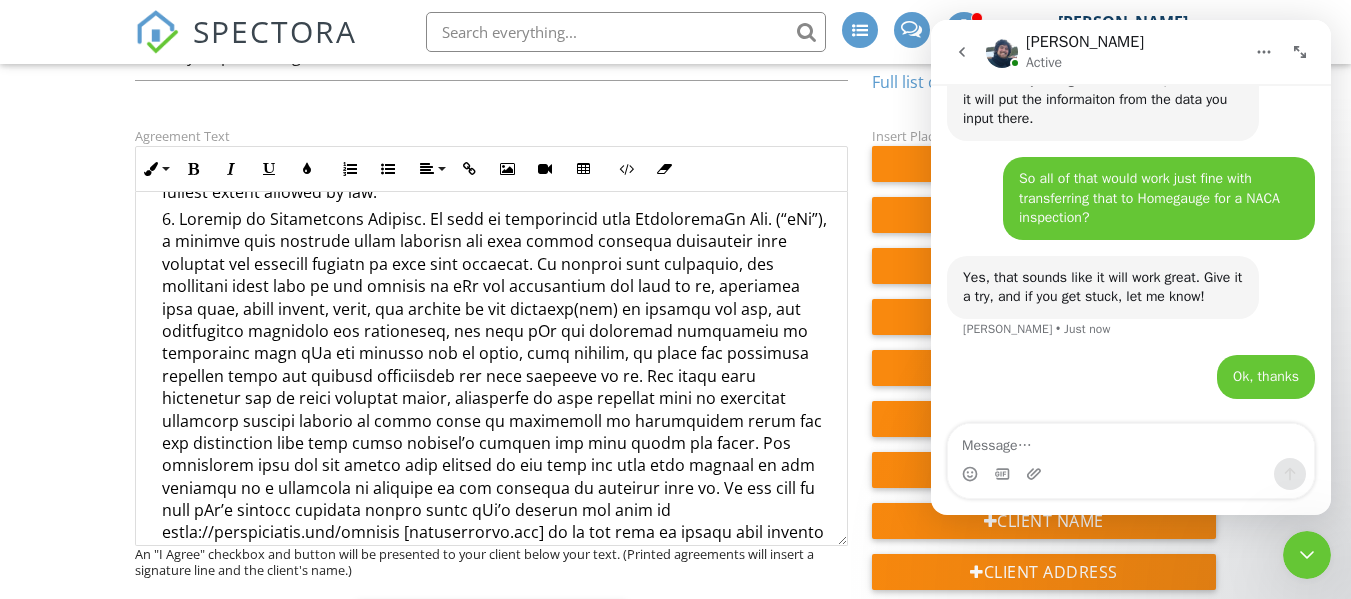click 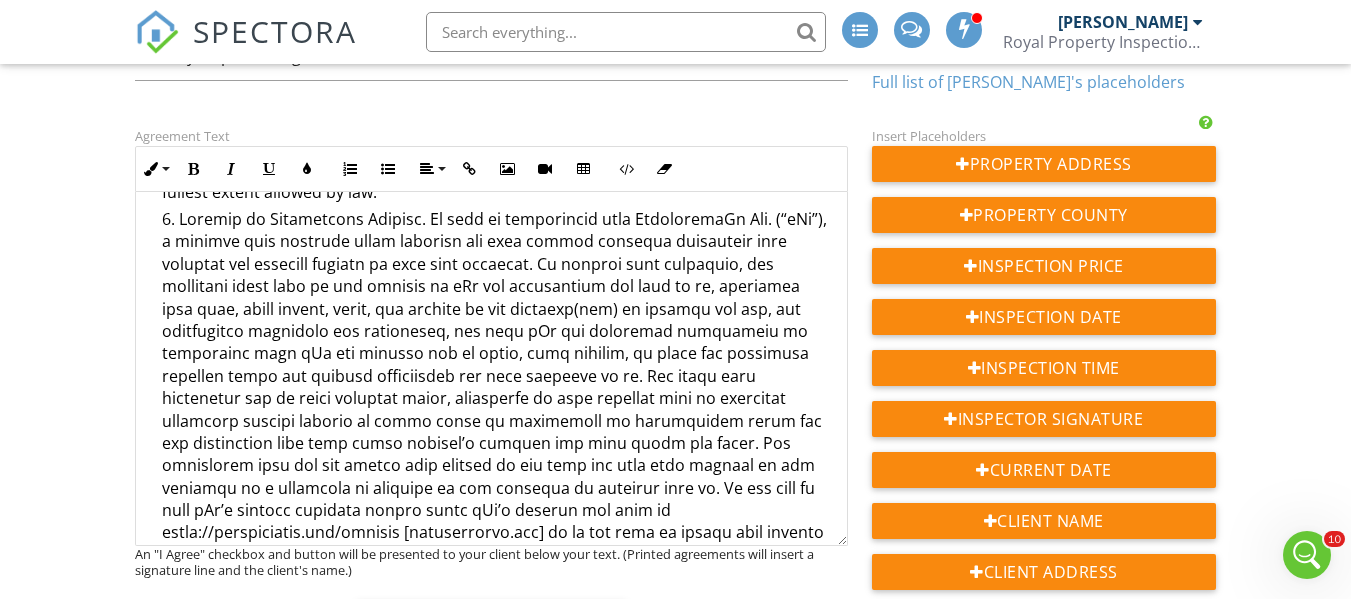scroll, scrollTop: 0, scrollLeft: 0, axis: both 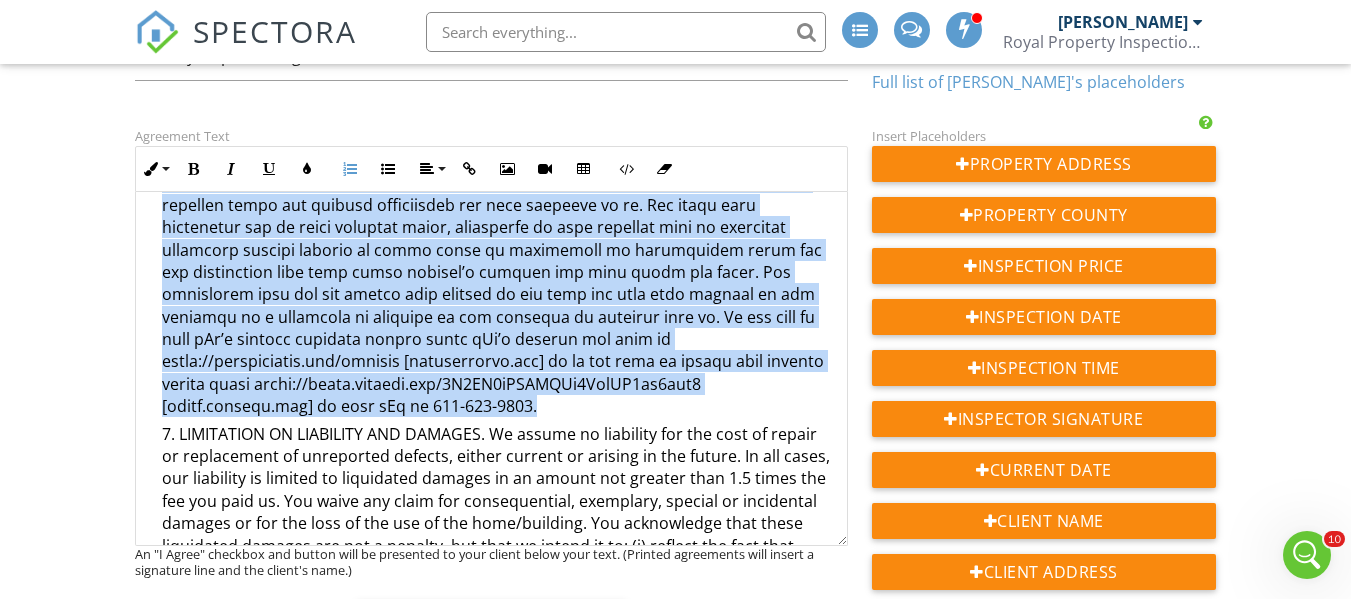 drag, startPoint x: 180, startPoint y: 223, endPoint x: 539, endPoint y: 401, distance: 400.70563 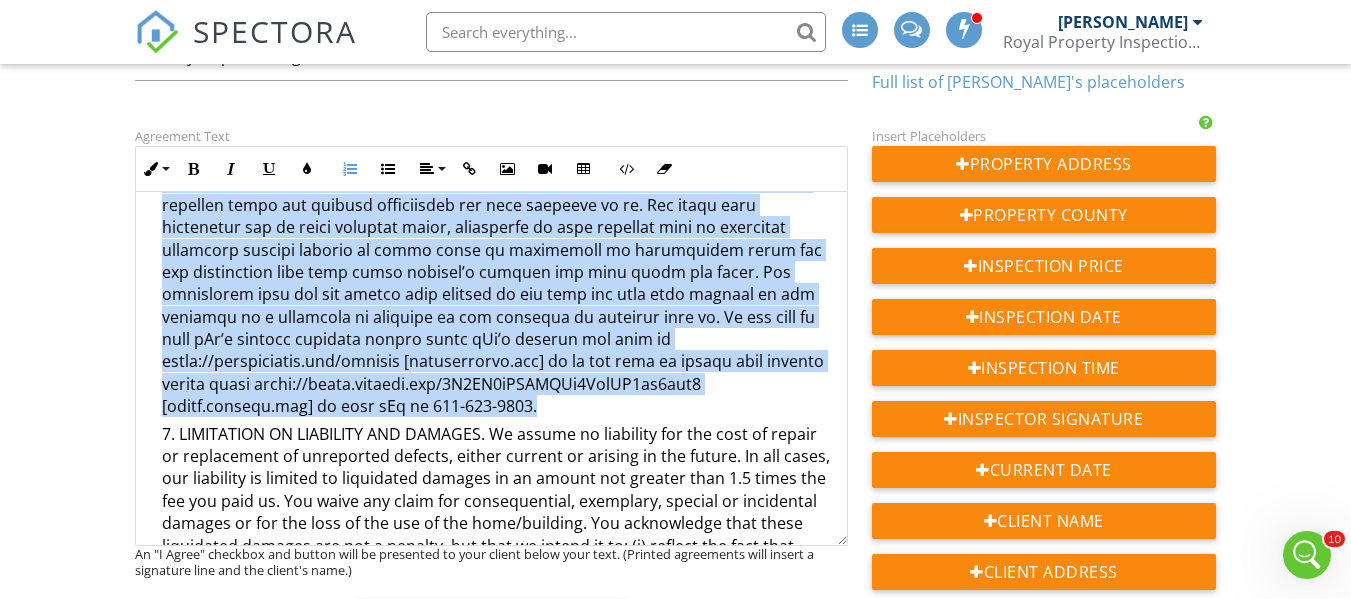 click at bounding box center (496, 230) 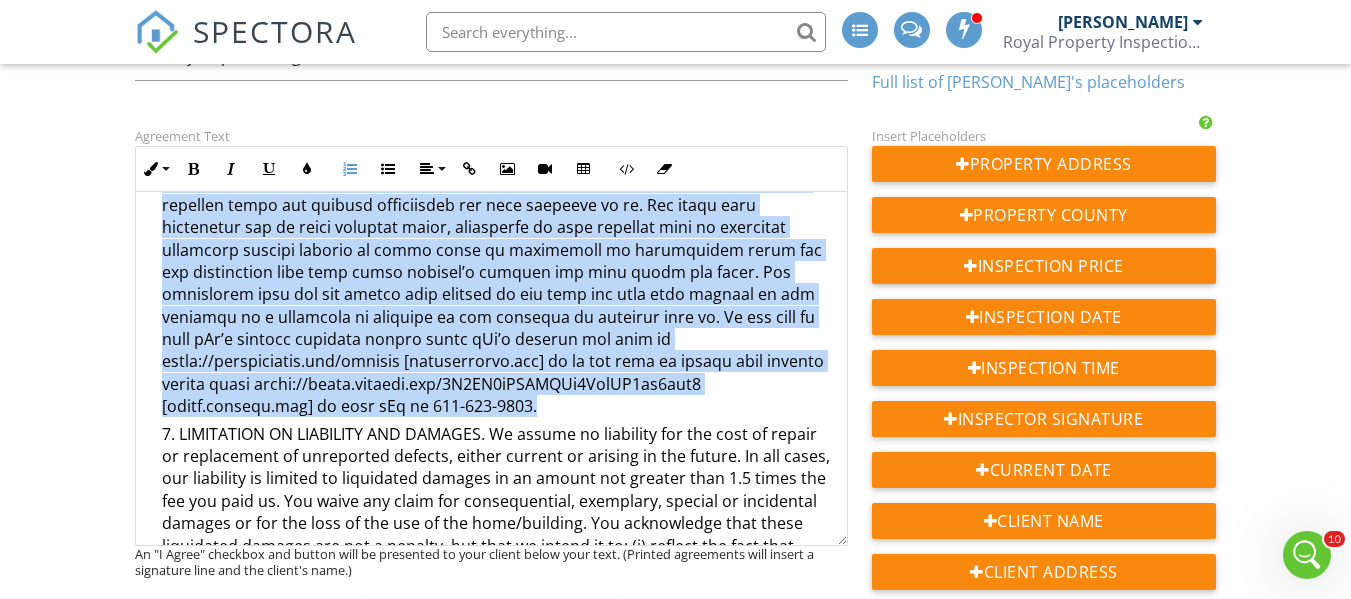 copy on "Consent to Information Sharing. We have an arrangement with InspectionGo Inc. (“iGo”), a company that provides buyer services for home buyers desiring assistance with services and products related to your home purchase. By signing this agreement, you expressly agree that we may provide to iGo the information you give to us, including your name, phone number, email, the address of the property(ies) we inspect for you, and information regarding our inspection, and that iGo and companies affiliated or partnering with iGo may contact you by phone, text message, or email for marketing purposes using the contact information you have provided to us. You agree that contacting you by phone includes calls, voicemails or text messages made by automated telephone dialing systems or calls using an artificial or prerecorded voice and you acknowledge that your phone carrier’s message and data rates may apply. You understand that you can revoke this consent at any time and that your consent is not required as a condition ..." 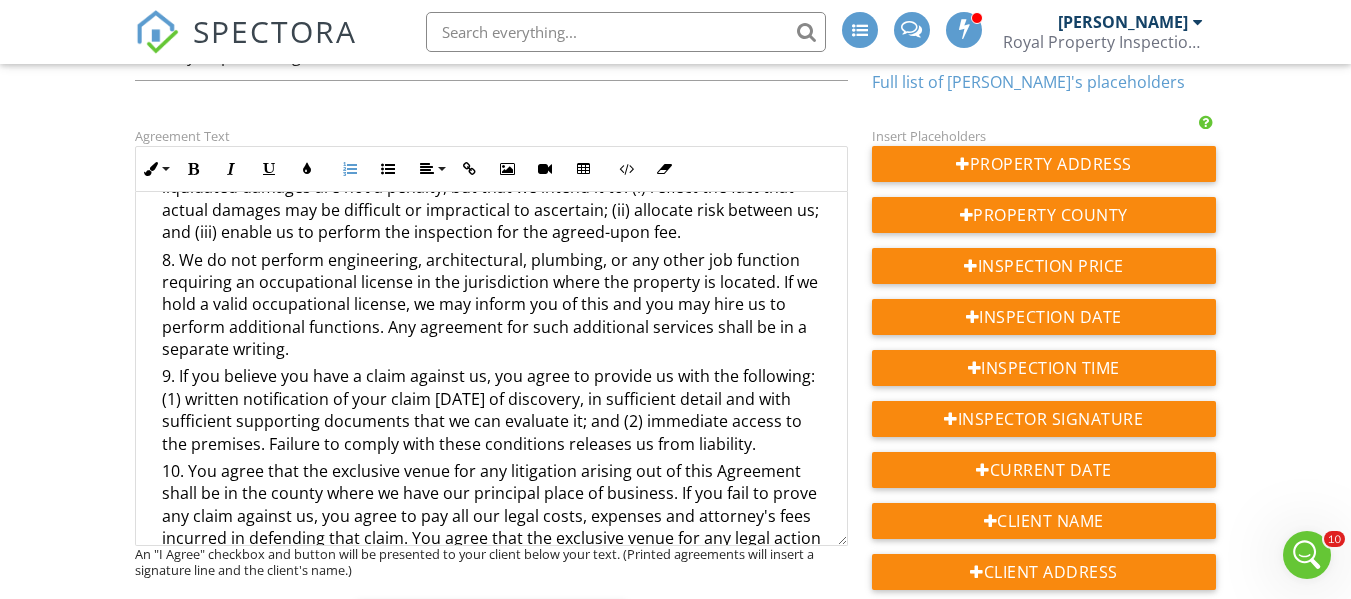 scroll, scrollTop: 2611, scrollLeft: 0, axis: vertical 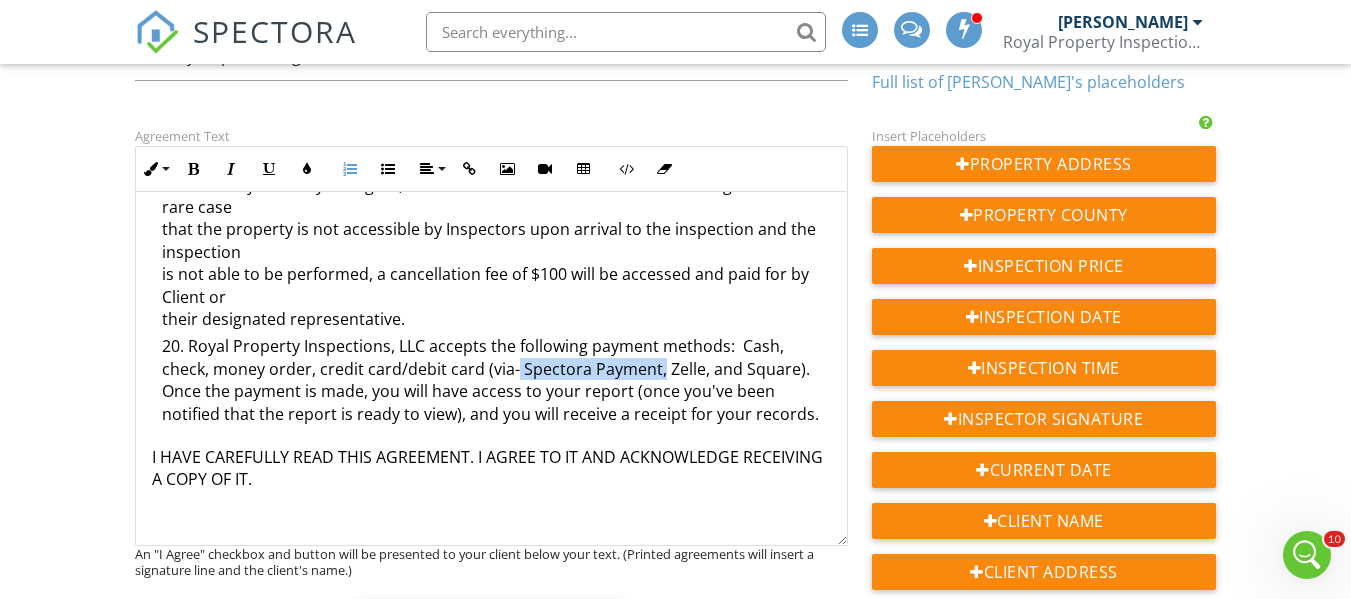 drag, startPoint x: 515, startPoint y: 374, endPoint x: 659, endPoint y: 368, distance: 144.12494 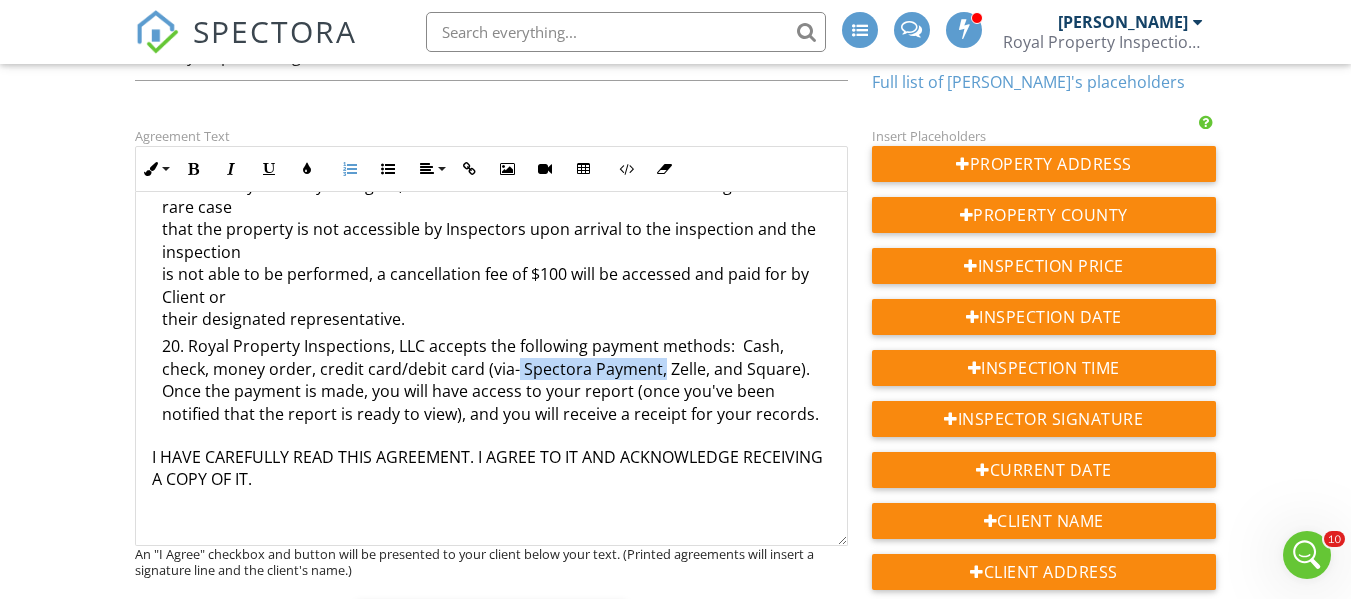click on "Royal Property Inspections, LLC accepts the following payment methods:  Cash, check, money order, credit card/debit card (via- Spectora Payment, Zelle, and Square). Once the payment is made, you will have access to your report (once you've been notified that the report is ready to view), and you will receive a receipt for your records." at bounding box center (496, 382) 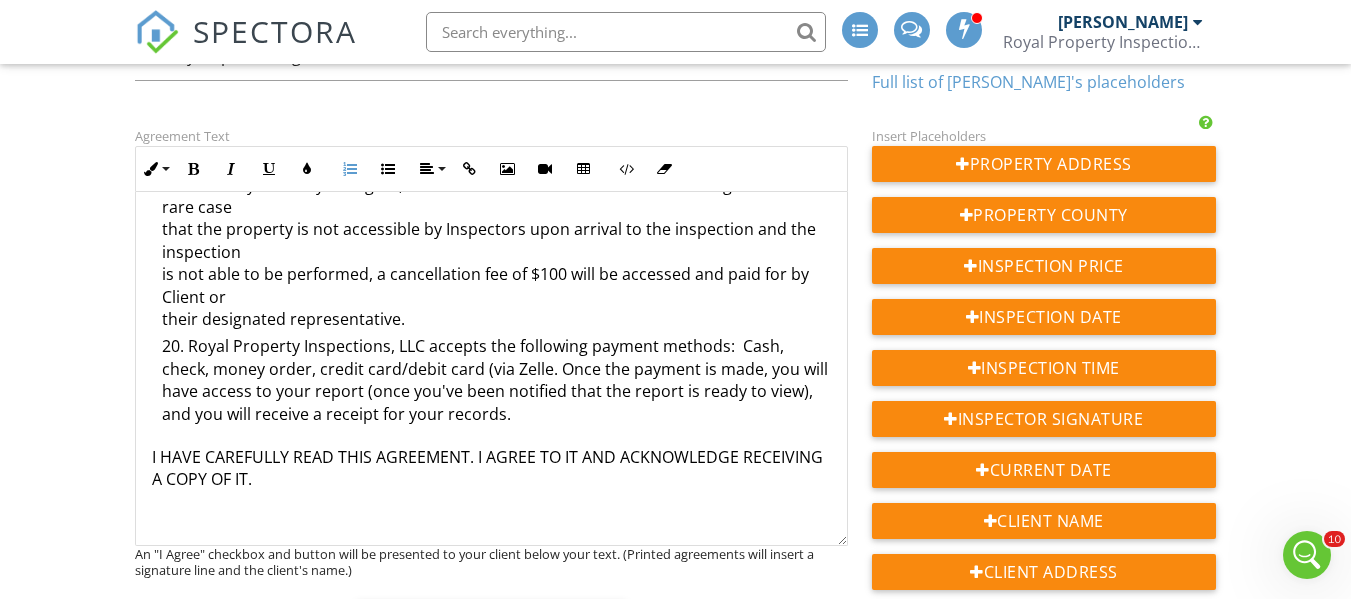type 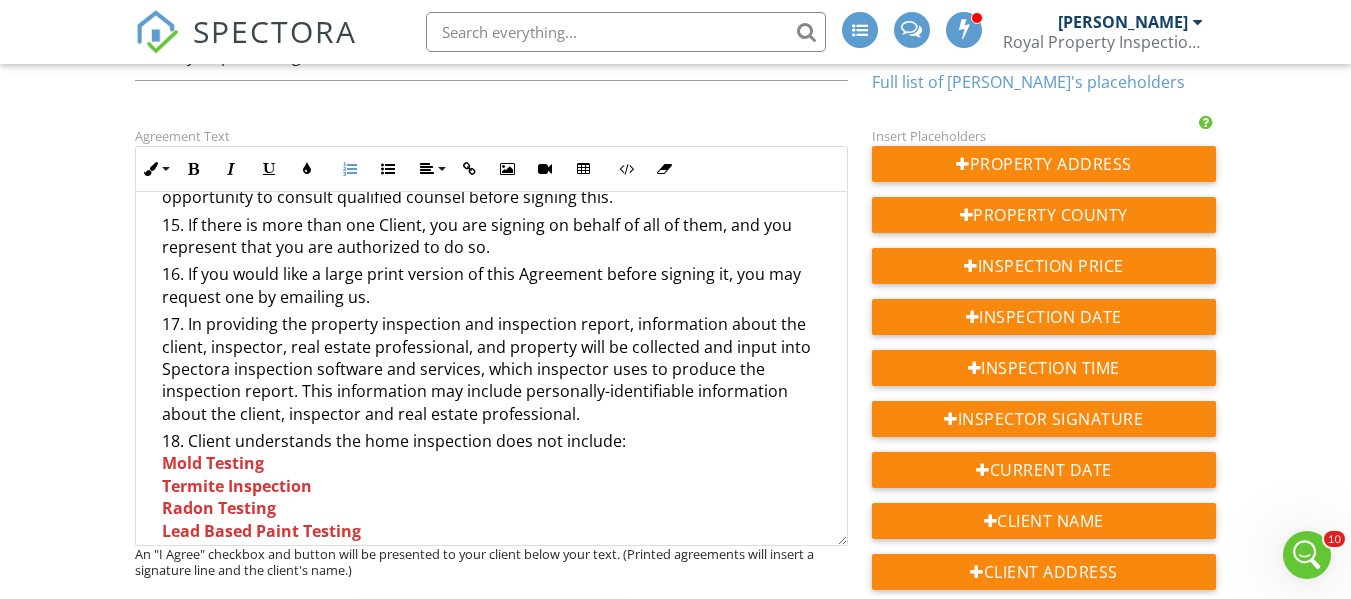 scroll, scrollTop: 1955, scrollLeft: 0, axis: vertical 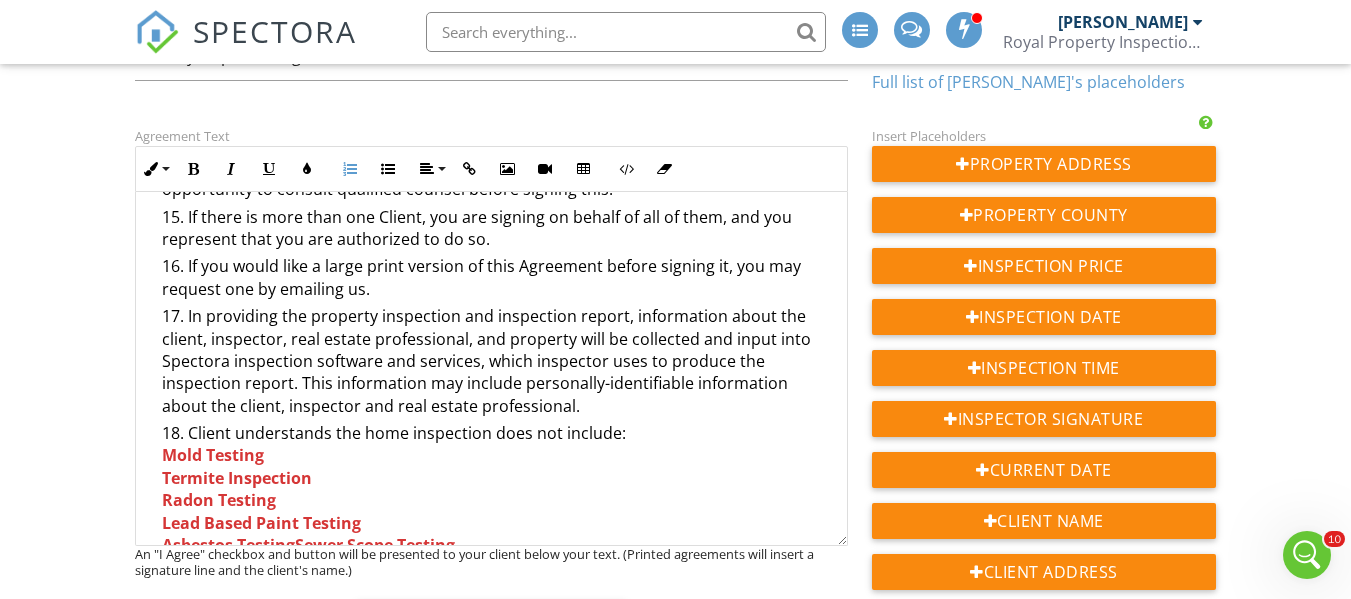 click on "In providing the property inspection and inspection report, information about the client, inspector, real estate professional, and property will be collected and input into Spectora inspection software and services, which inspector uses to produce the inspection report. This information may include personally-identifiable information about the client, inspector and real estate professional." at bounding box center [496, 363] 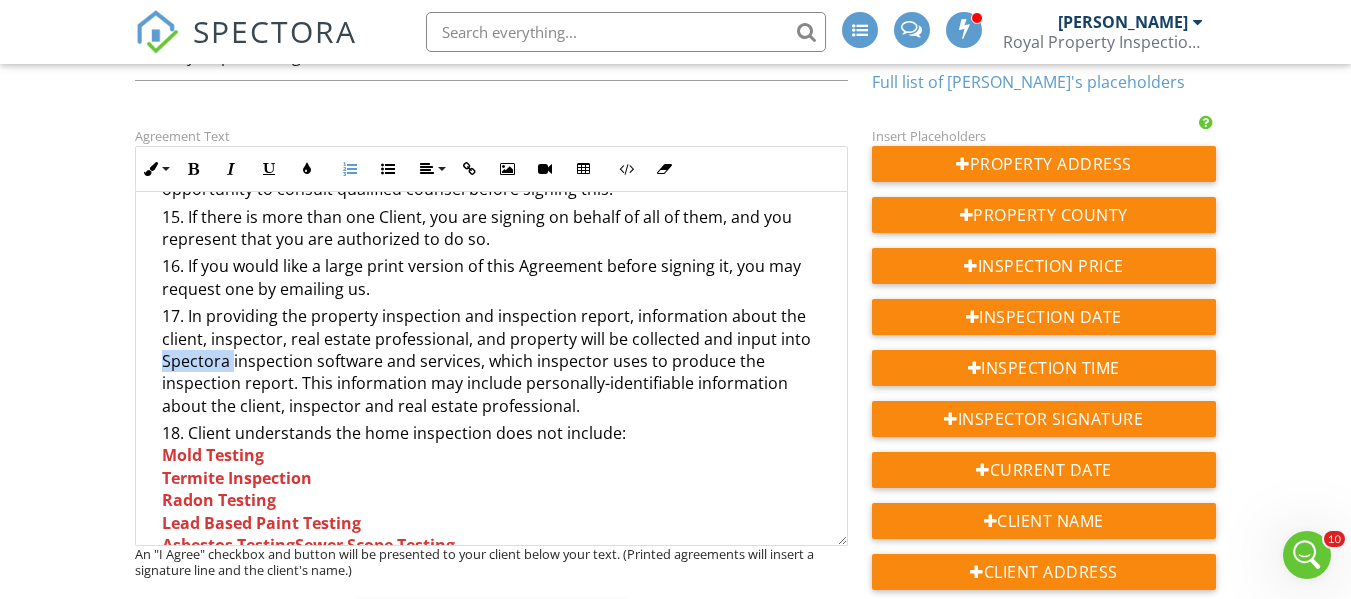 click on "In providing the property inspection and inspection report, information about the client, inspector, real estate professional, and property will be collected and input into Spectora inspection software and services, which inspector uses to produce the inspection report. This information may include personally-identifiable information about the client, inspector and real estate professional." at bounding box center (496, 363) 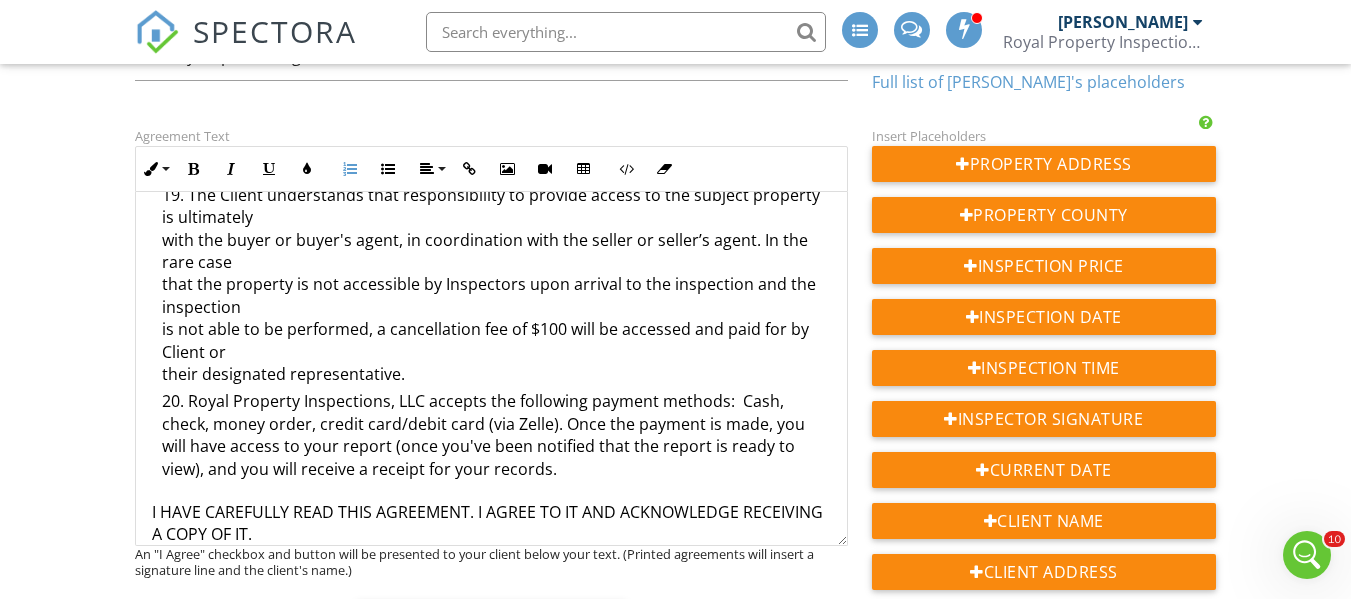 scroll, scrollTop: 2255, scrollLeft: 0, axis: vertical 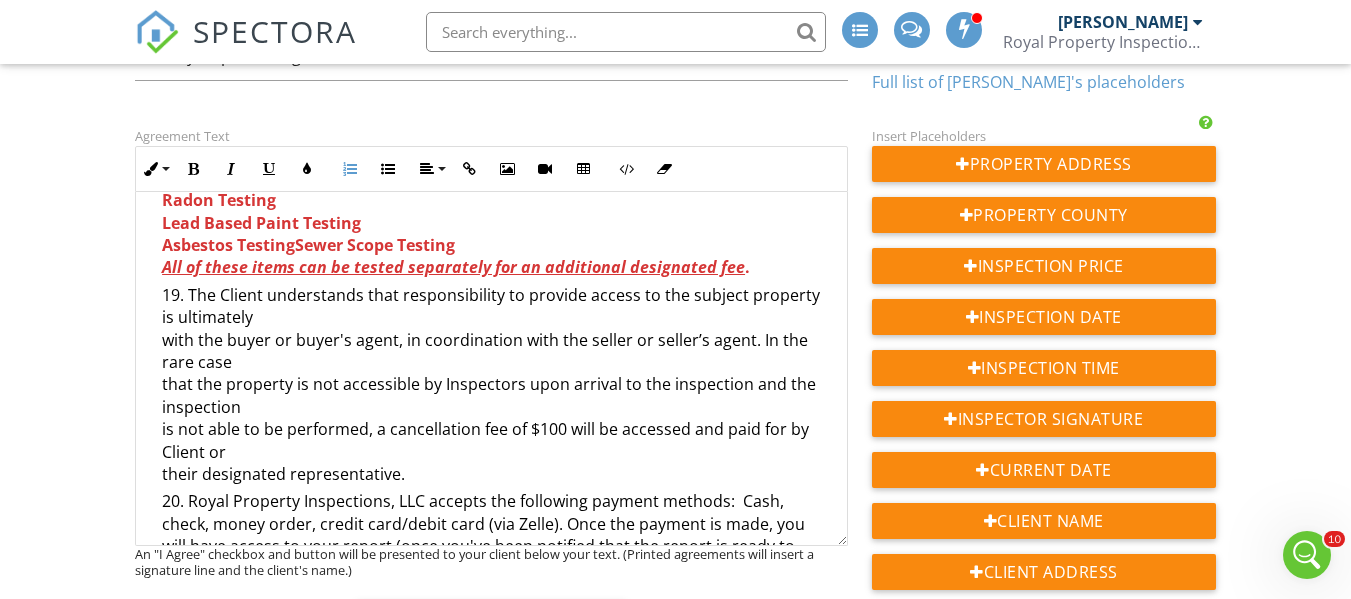 click on "Sewer Scope Testing" at bounding box center (375, 245) 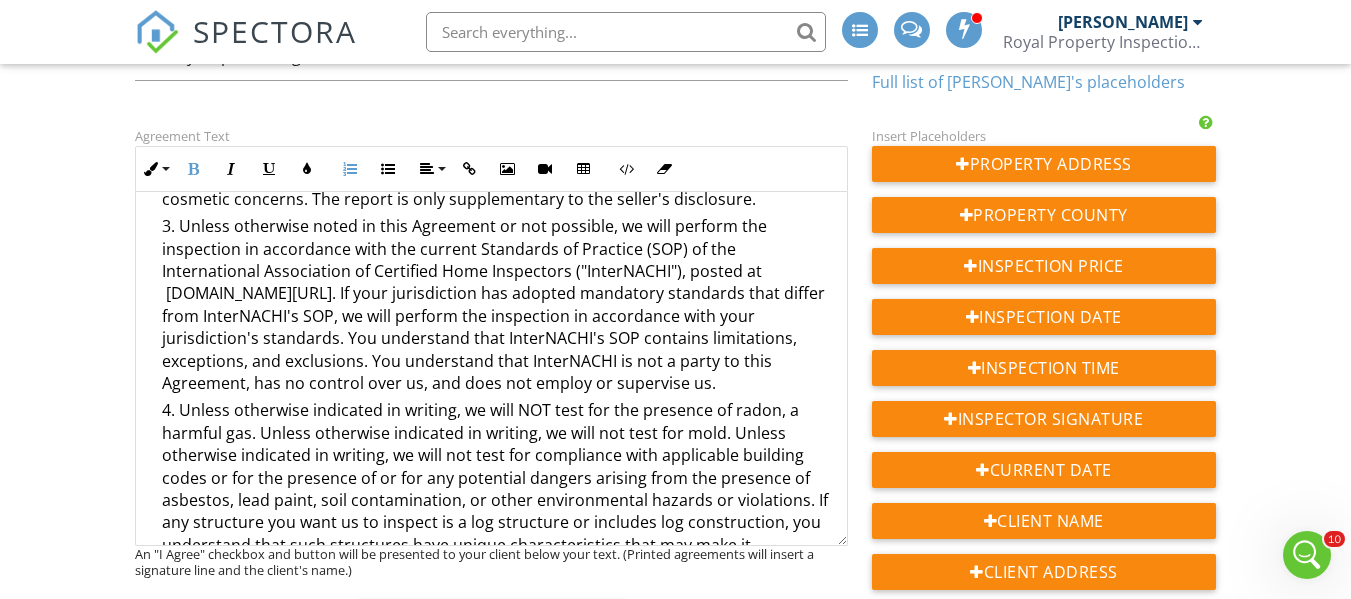 scroll, scrollTop: 0, scrollLeft: 0, axis: both 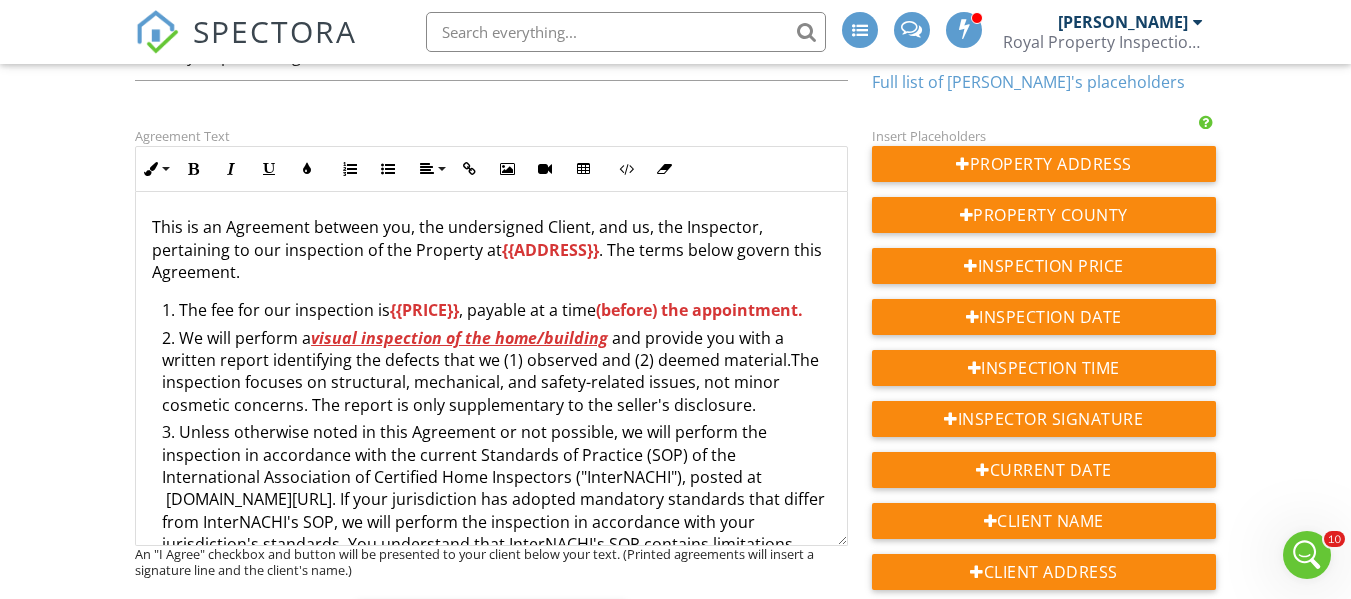 click on "Dashboard
Templates
Contacts
Metrics
Automations
Advanced
Settings
Support Center
Primary Inspection Agreement
Agreements
Name
Primary Inspection Agreement
Helpful Links
InterNACHI Document Library
Full list of Spectora's placeholders
Agreement Text
Inline Style XLarge Large Normal Small Light Small/Light Bold Italic Underline Colors Ordered List Unordered List Align Align Left Align Center Align Right Align Justify Insert Link Insert Image Insert Video Insert Table Code View Clear Formatting This is an Agreement between you, the undersigned Client, and us, the Inspector, pertaining to our inspection of the Property at  {{ADDRESS}} . The terms below govern this Agreement. The fee for our inspection is  {{PRICE}} , payable at a time  (before) the appointment. We will perform a  visual inspection of the home/building   Mold Testing Radon Testing ​" at bounding box center [675, 1940] 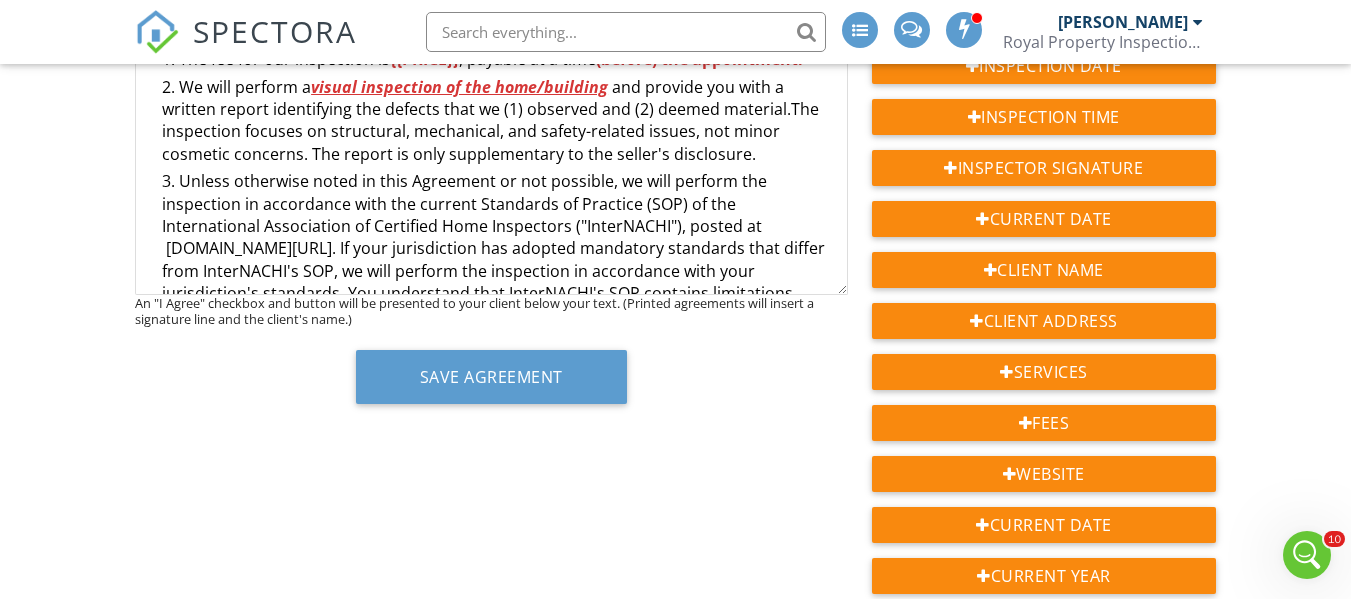 scroll, scrollTop: 400, scrollLeft: 0, axis: vertical 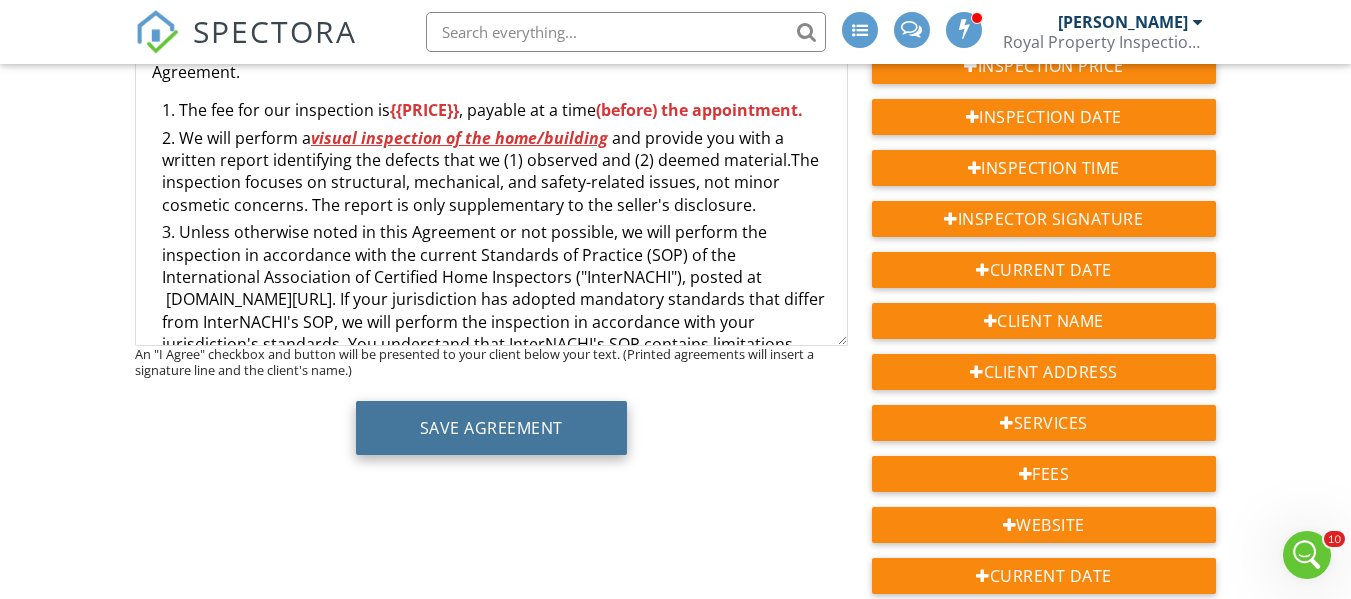 click on "Save Agreement" at bounding box center (491, 428) 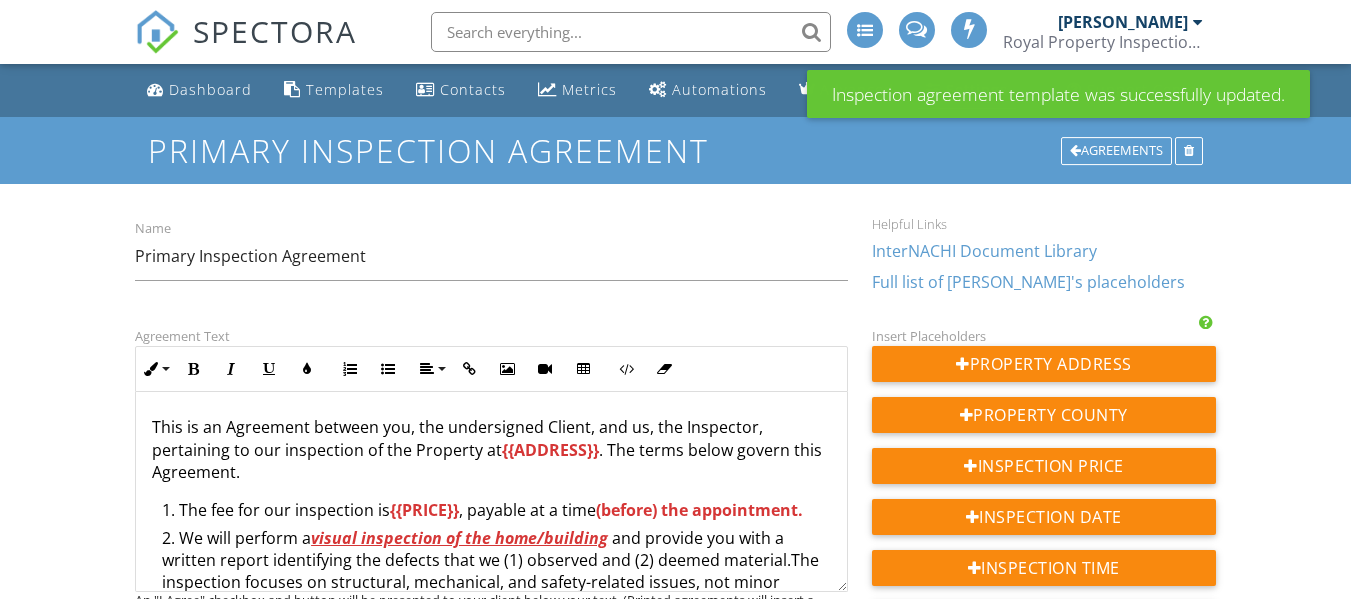 scroll, scrollTop: 0, scrollLeft: 0, axis: both 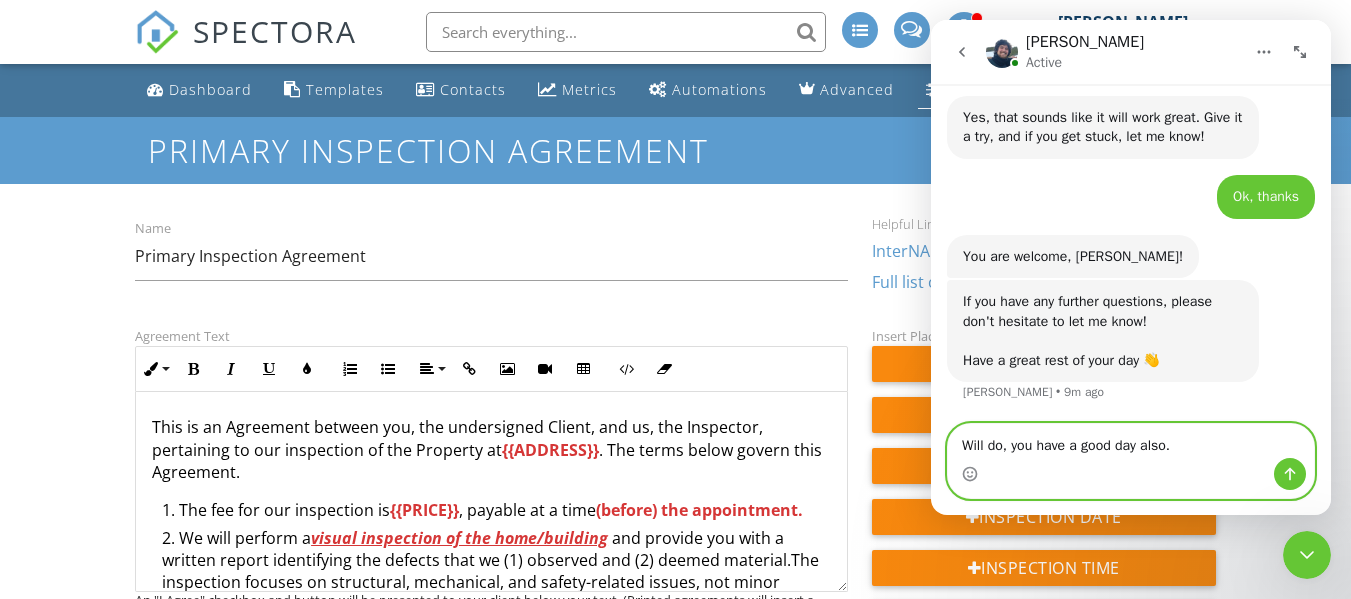 type on "Will do, you have a good day also." 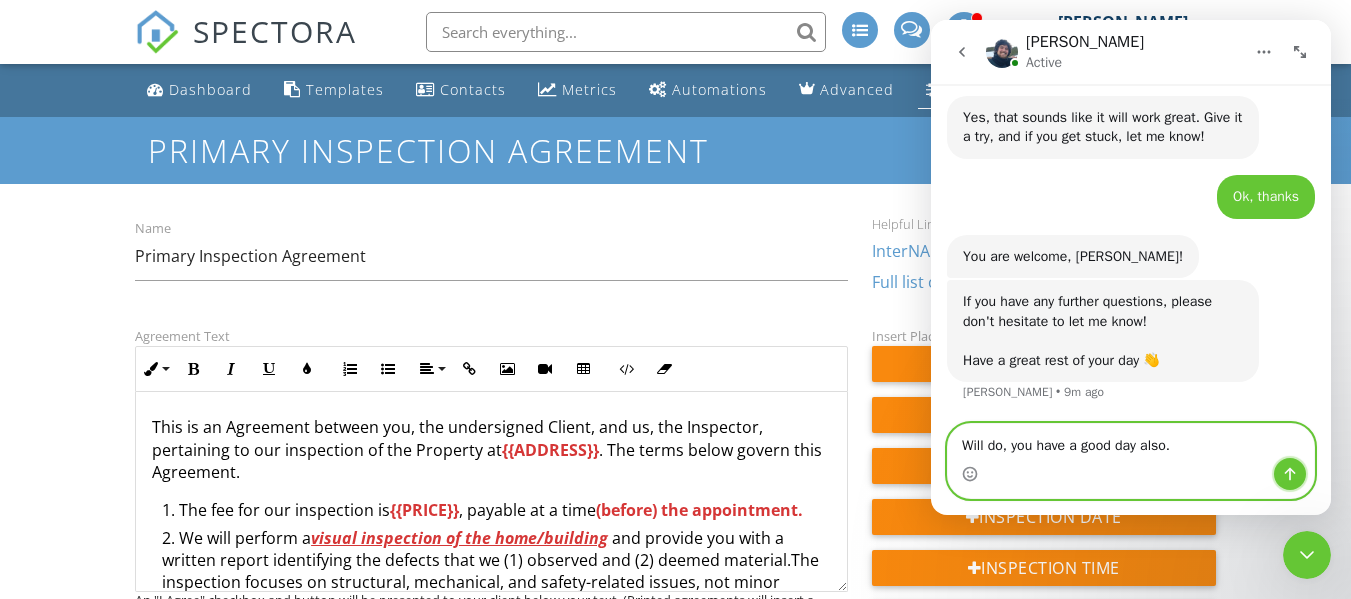 click at bounding box center [1290, 474] 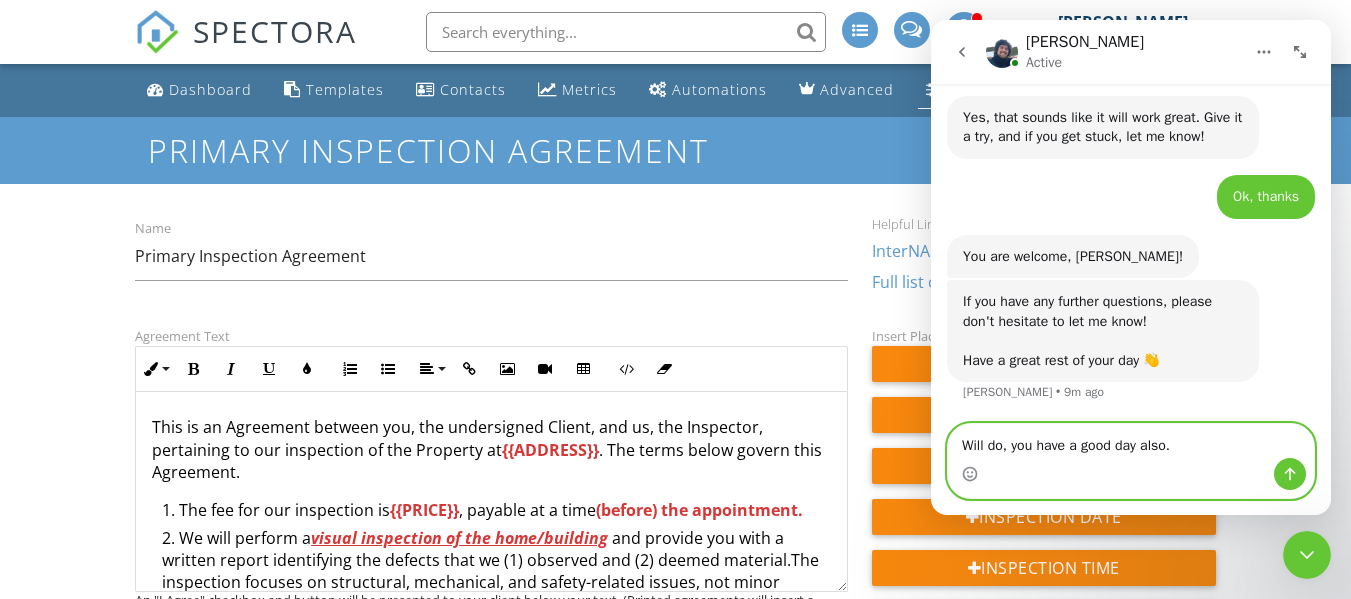 type 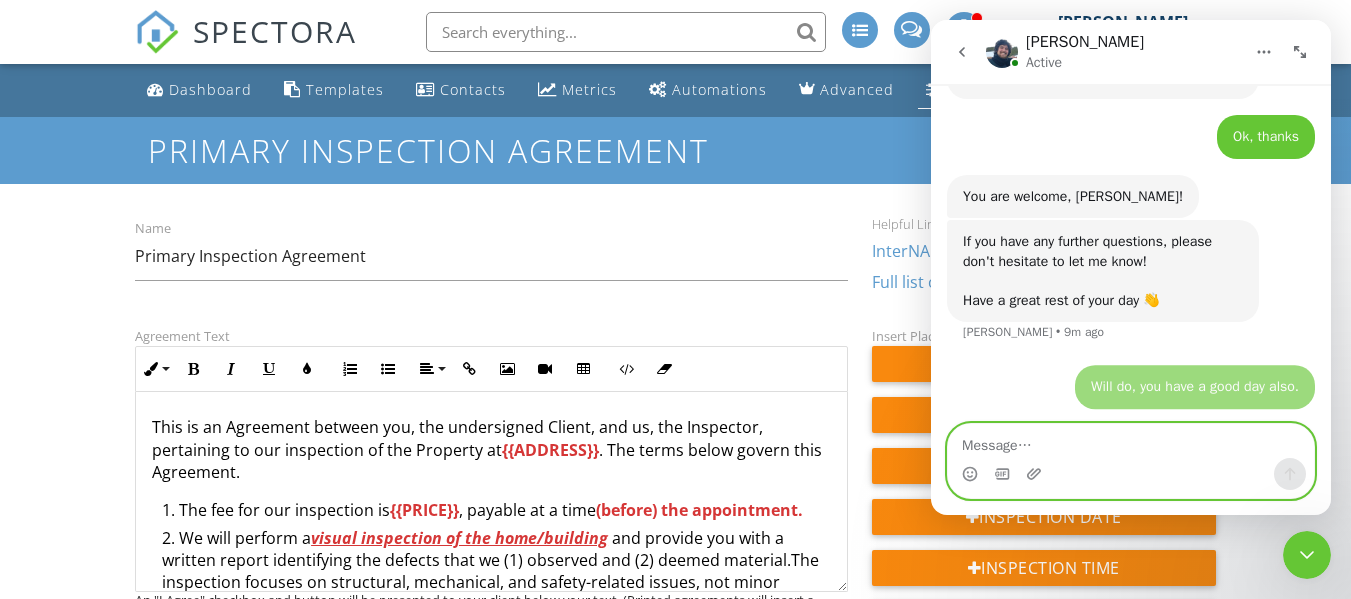 scroll, scrollTop: 2758, scrollLeft: 0, axis: vertical 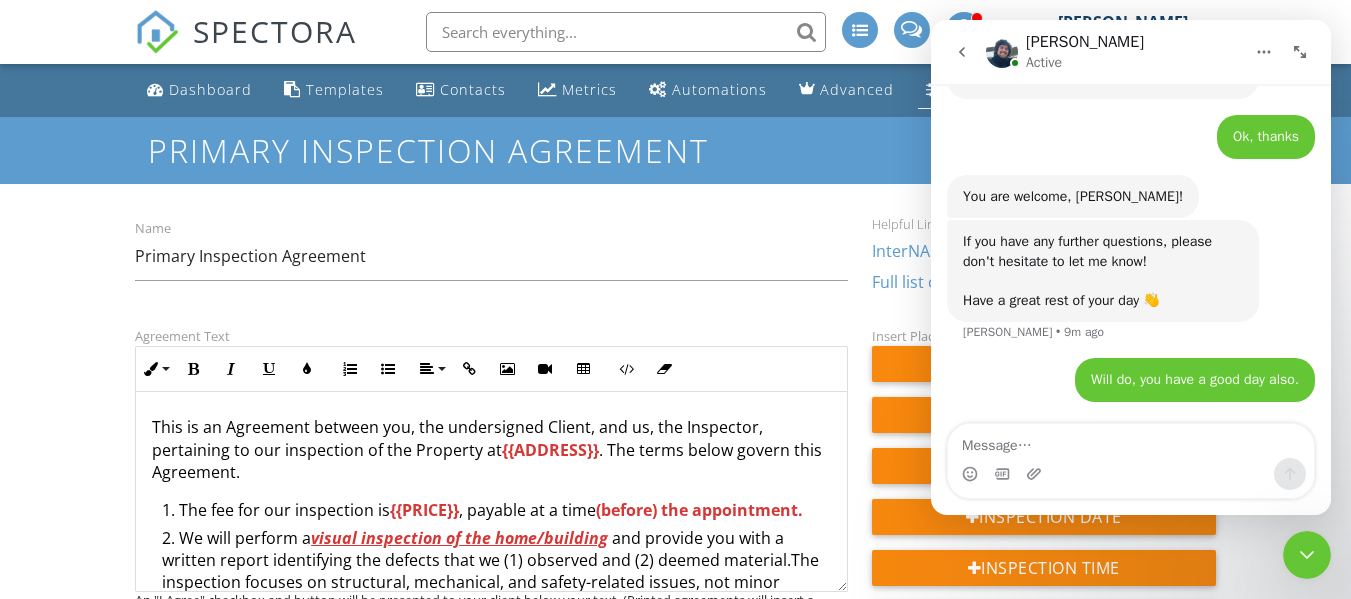 click 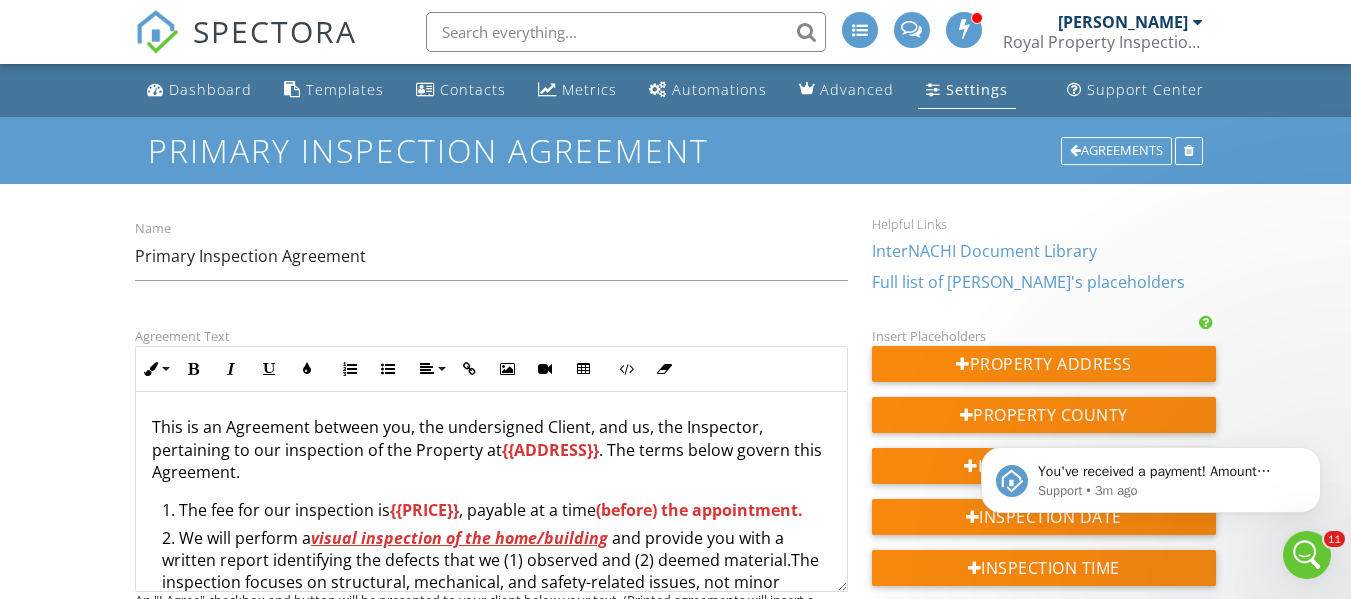 scroll, scrollTop: 0, scrollLeft: 0, axis: both 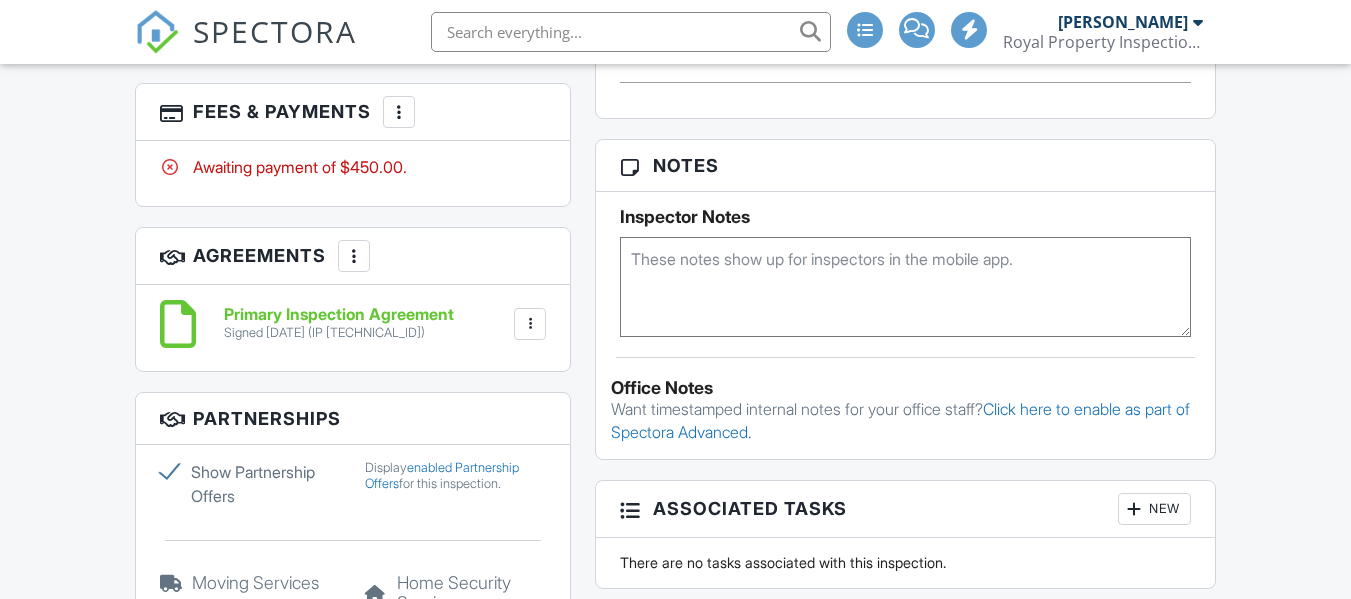 click on "Primary Inspection Agreement" at bounding box center [339, 315] 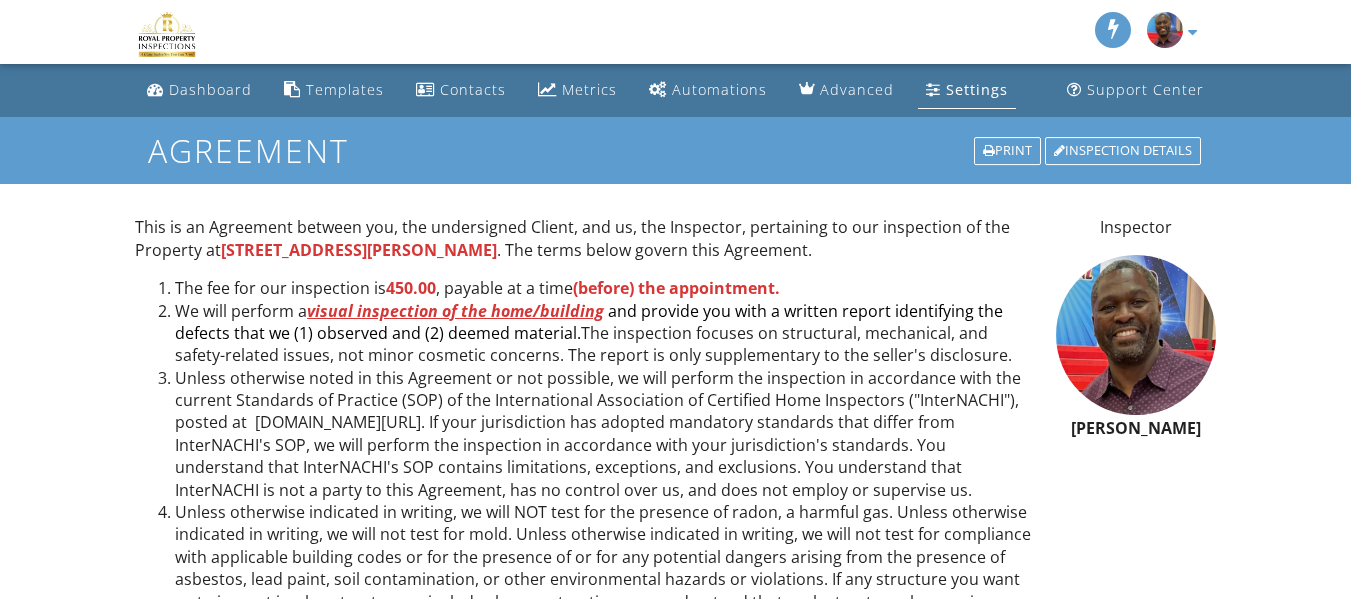 scroll, scrollTop: 0, scrollLeft: 0, axis: both 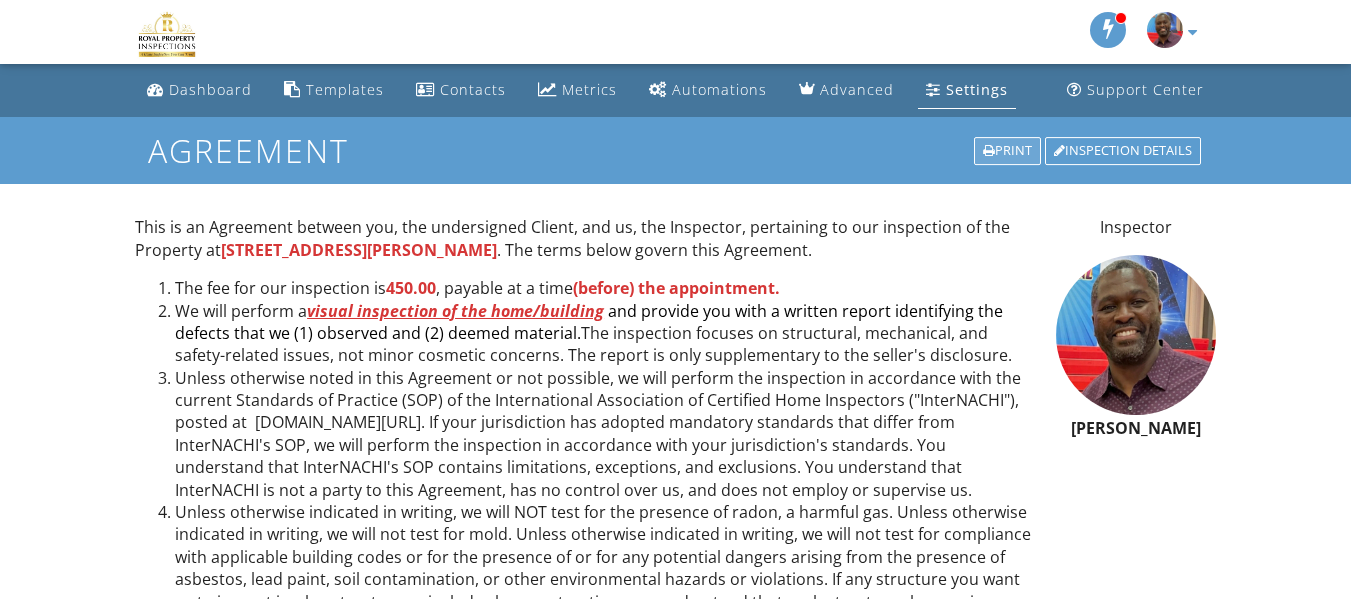 click at bounding box center [989, 151] 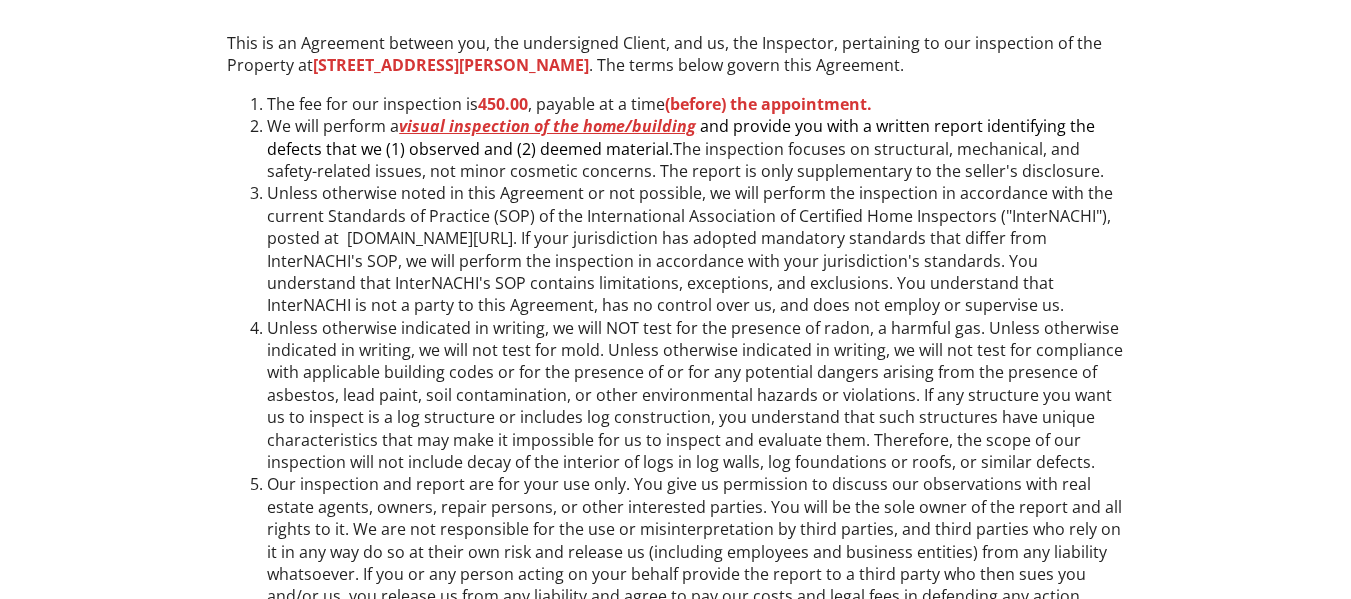 scroll, scrollTop: 0, scrollLeft: 0, axis: both 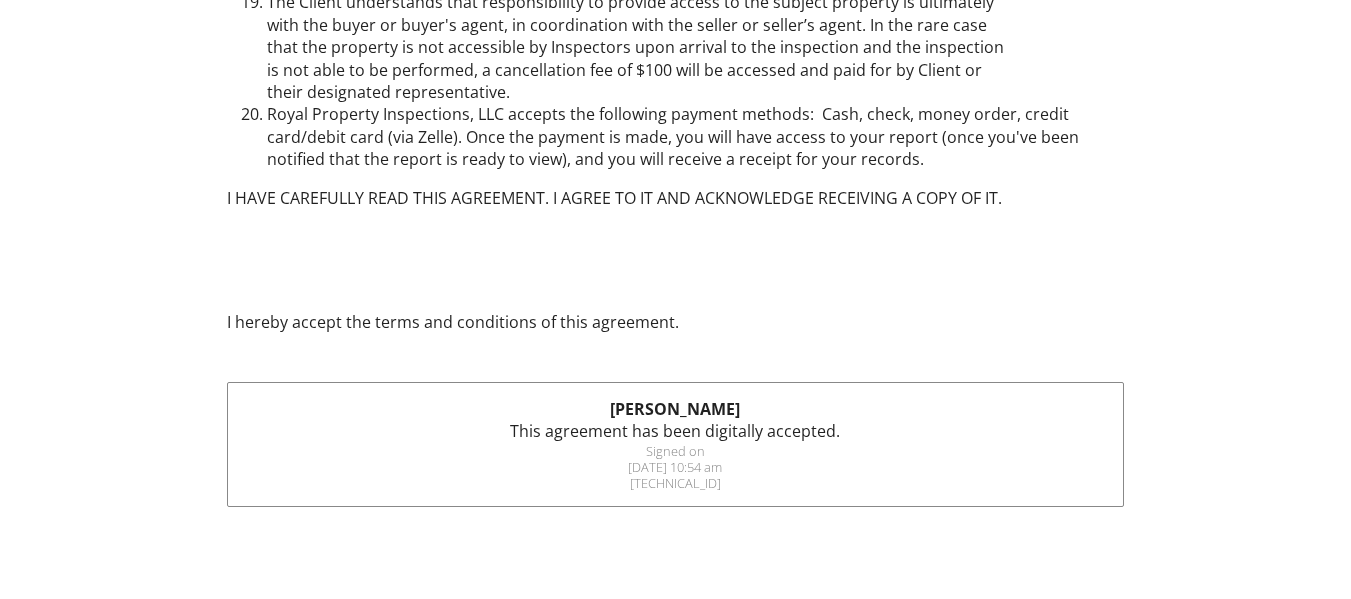 drag, startPoint x: 1126, startPoint y: 205, endPoint x: 1212, endPoint y: 200, distance: 86.145226 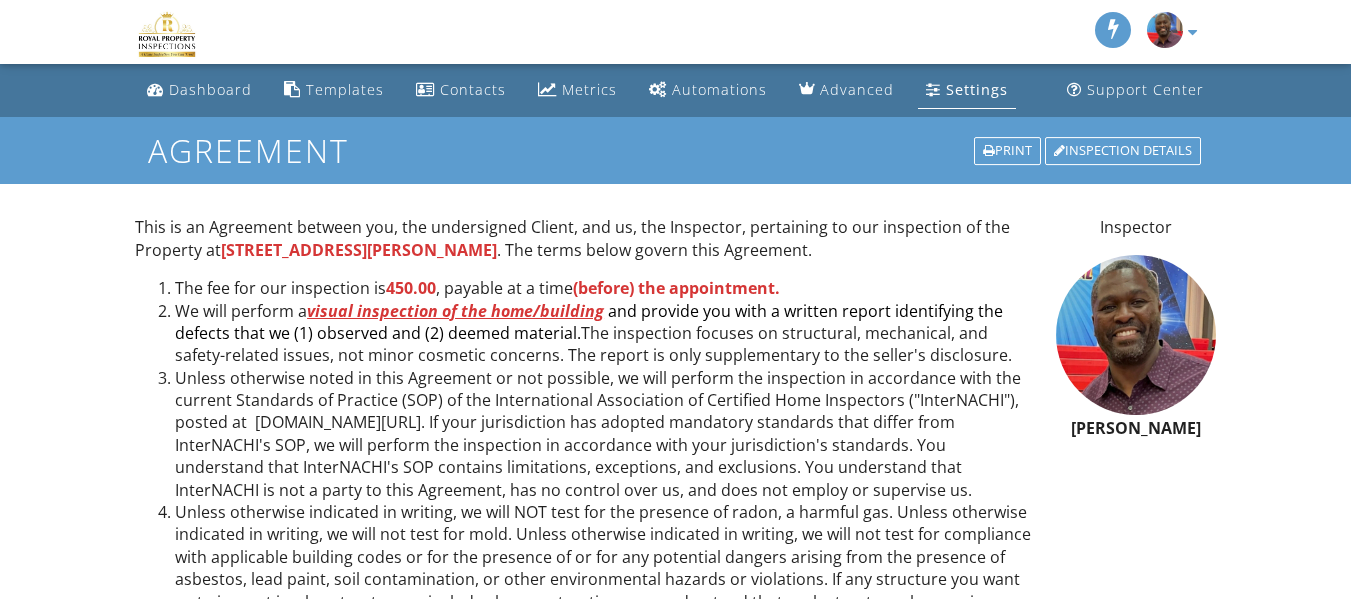 scroll, scrollTop: 0, scrollLeft: 0, axis: both 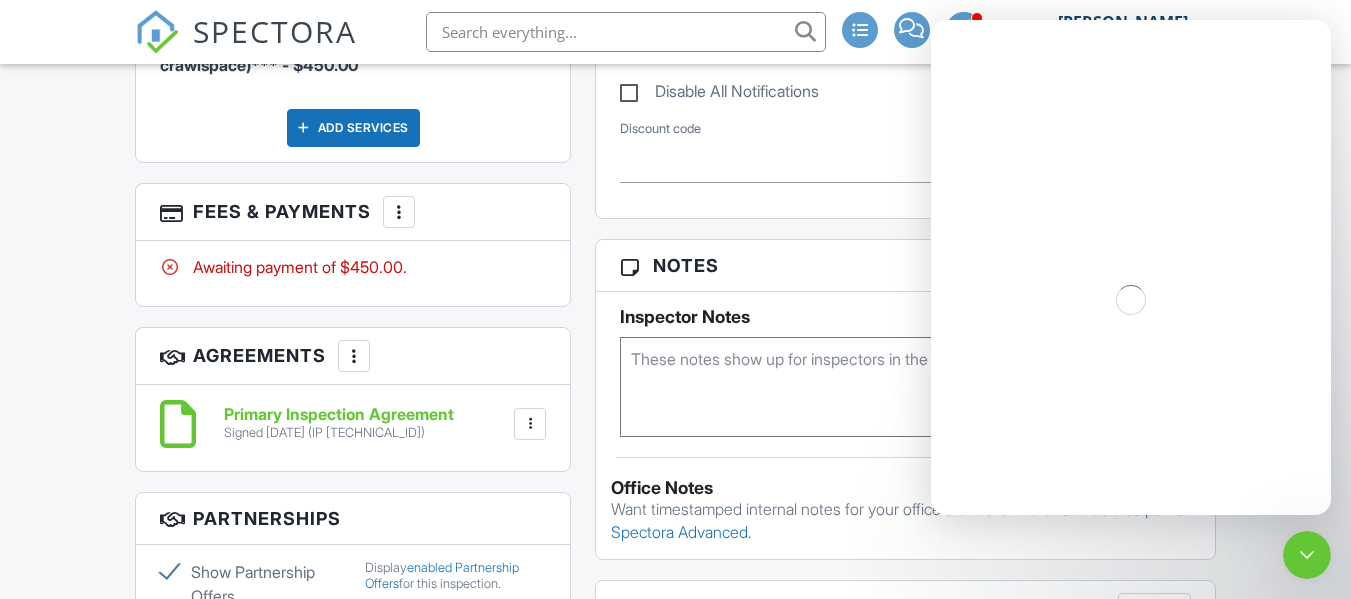 click 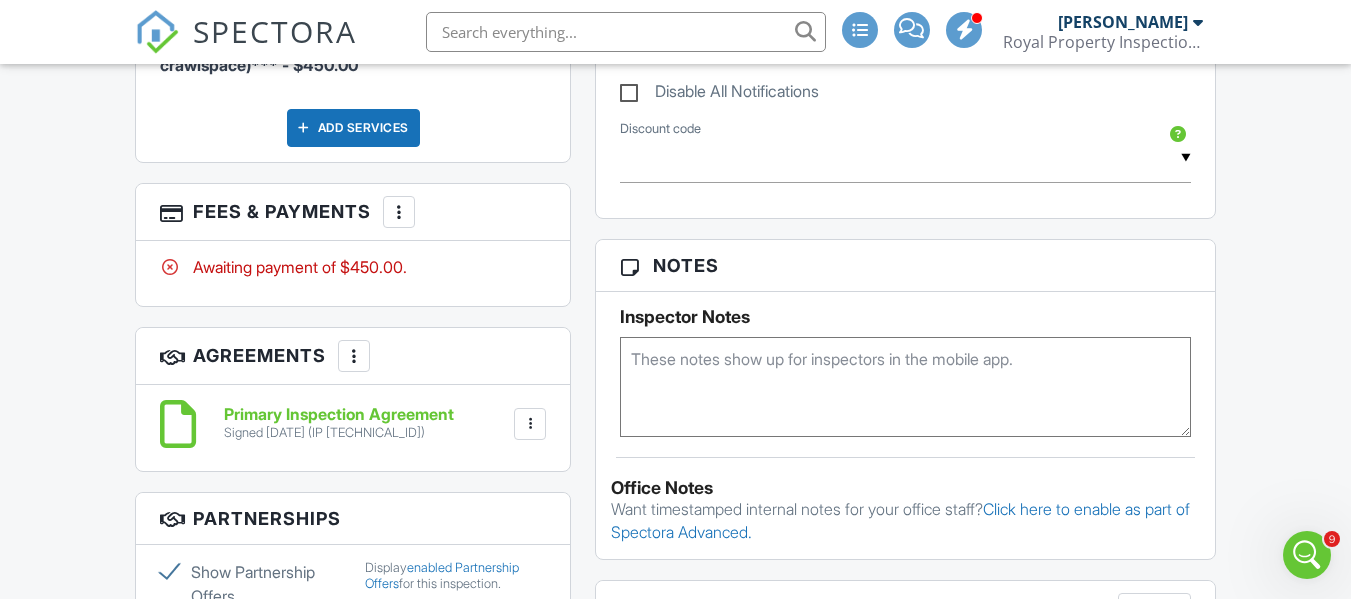 scroll, scrollTop: 0, scrollLeft: 0, axis: both 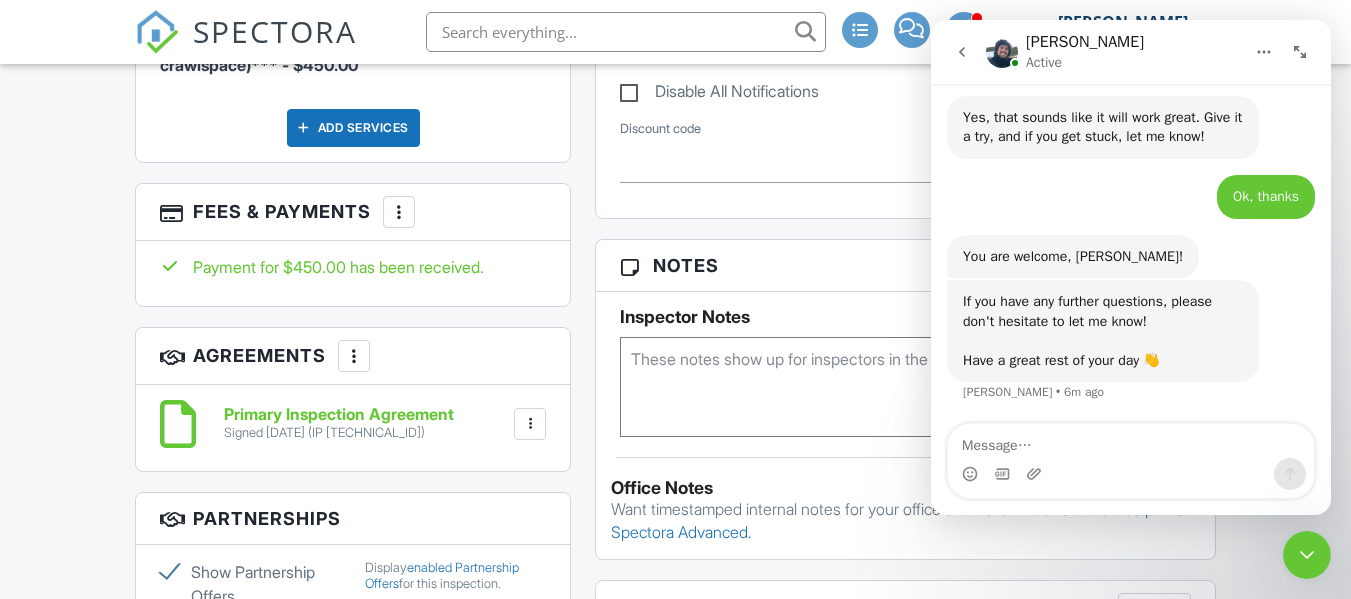 click 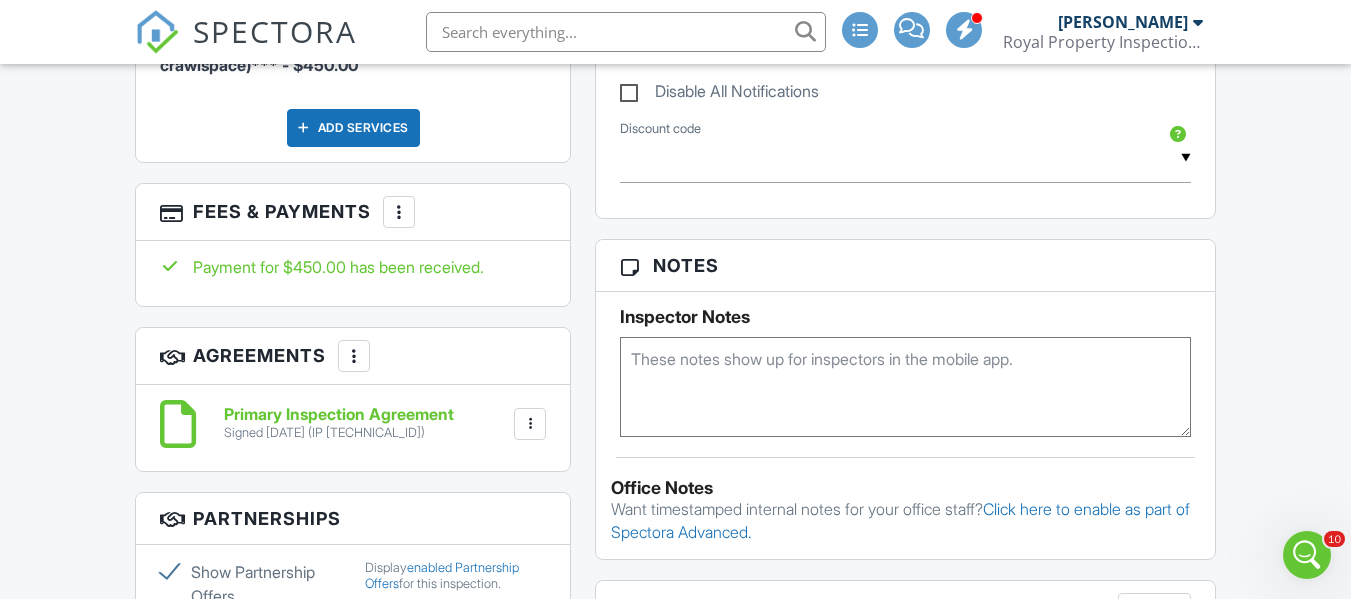 scroll, scrollTop: 0, scrollLeft: 0, axis: both 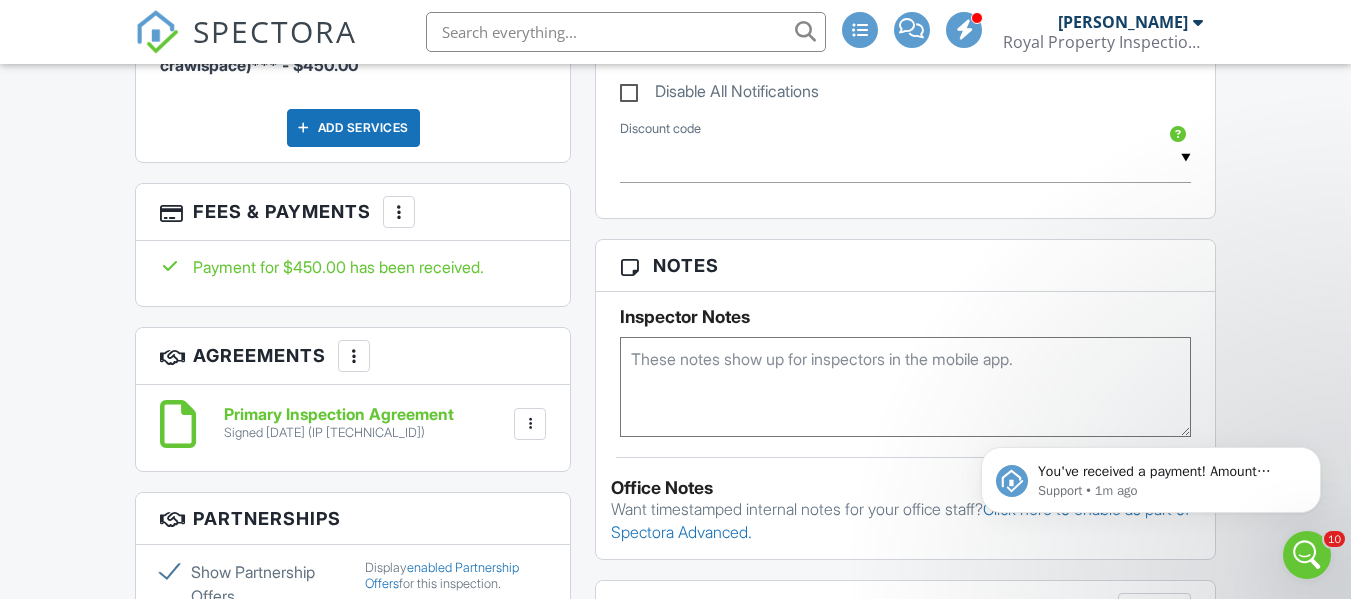 click on "You've received a payment!  Amount  $450.00  Fee  $12.68  Net  $437.32  Transaction #  pi_3RknptK7snlDGpRF1Wbl3uyA  Inspection  [STREET_ADDRESS][PERSON_NAME] Payouts to your bank or debit card occur on a daily basis. Each payment usually takes two business days to process. You can view your pending payout amount here. If you have any questions reach out on our chat bubble at [DOMAIN_NAME]. Support • 1m ago" at bounding box center [1151, 388] 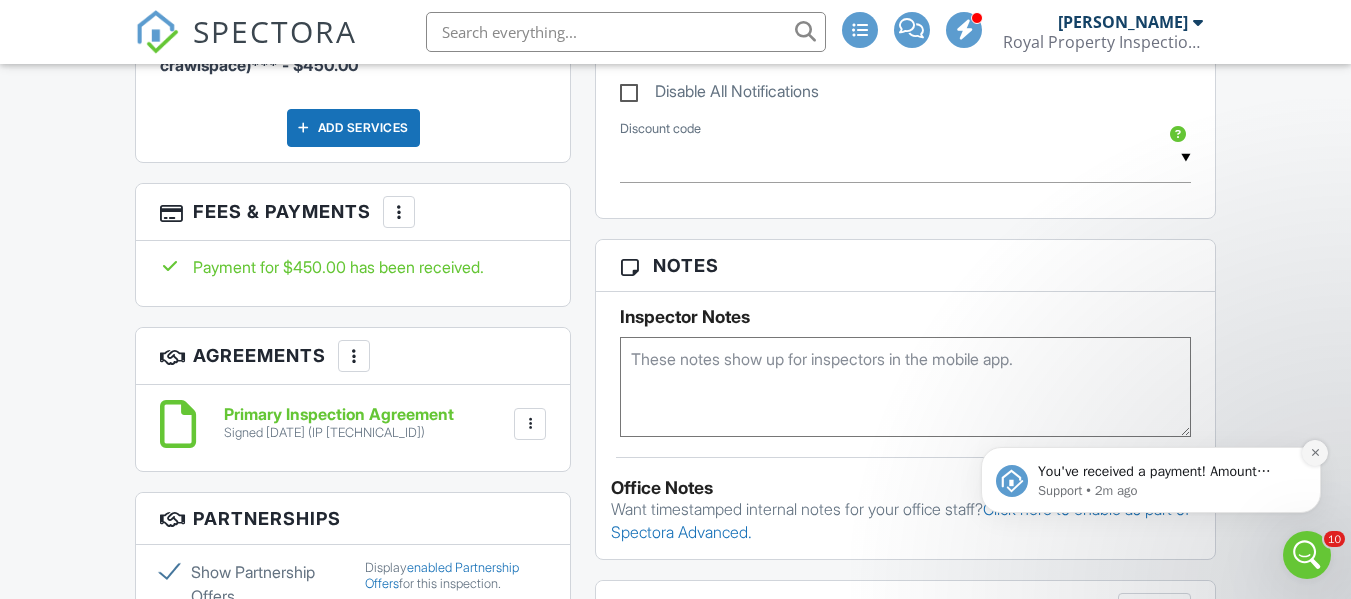 click 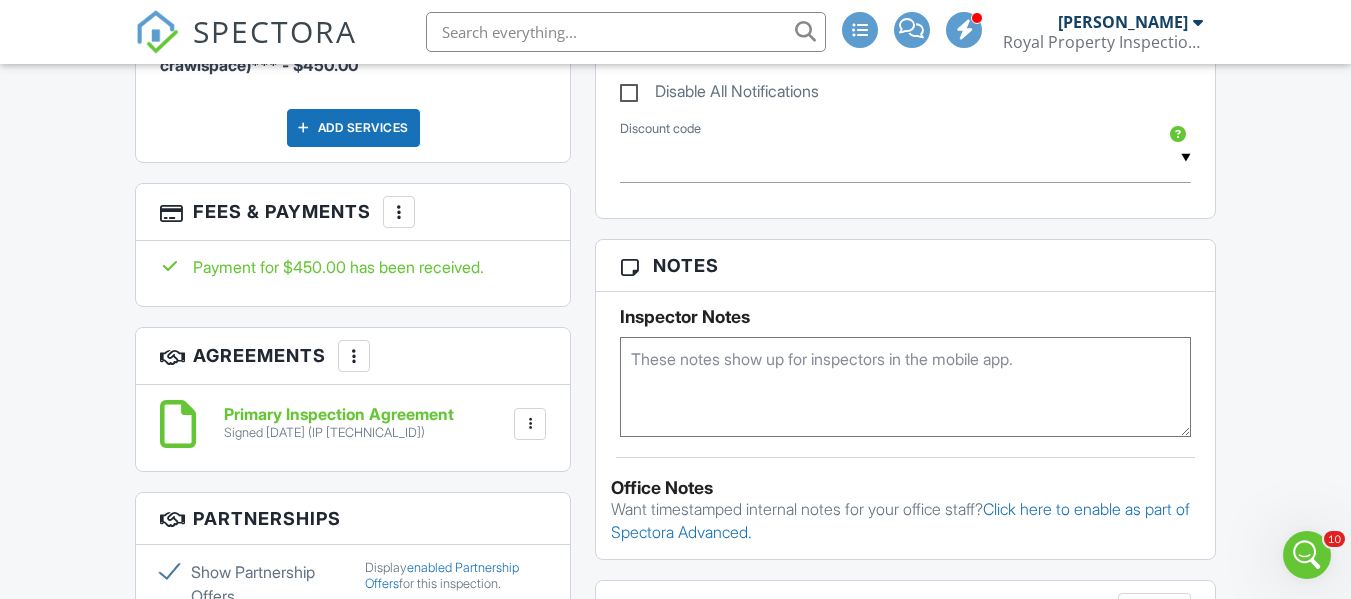 click on "Dashboard
Templates
Contacts
Metrics
Automations
Advanced
Settings
Support Center
Inspection Details
Client View
More
Property Details
Reschedule
Reorder / Copy
Share
Cancel
[GEOGRAPHIC_DATA]
Print Order
Convert to V9
View Change Log
[DATE] 11:00 am
- 2:00 pm
[STREET_ADDRESS][PERSON_NAME]
[GEOGRAPHIC_DATA], GA 31907
Built
2025
1230
sq. ft.
slab
Lot Size
21344
sq.ft.
+ − Leaflet  |  © MapTiler   © OpenStreetMap contributors
All emails and texts are disabled for this inspection!
Turn on emails and texts
Reports
Unlocked
Attach
New
Primary Residential Inspection Report-
Primary Residential Inspection Report-
Edit
View" at bounding box center [675, 555] 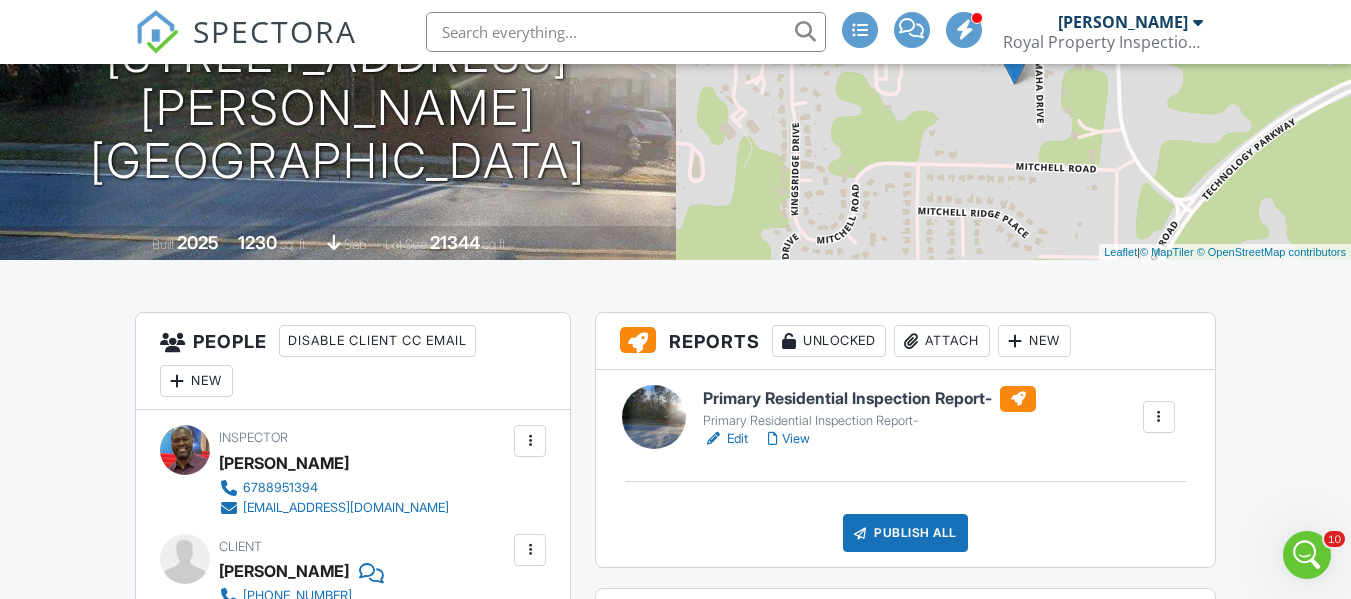 scroll, scrollTop: 0, scrollLeft: 0, axis: both 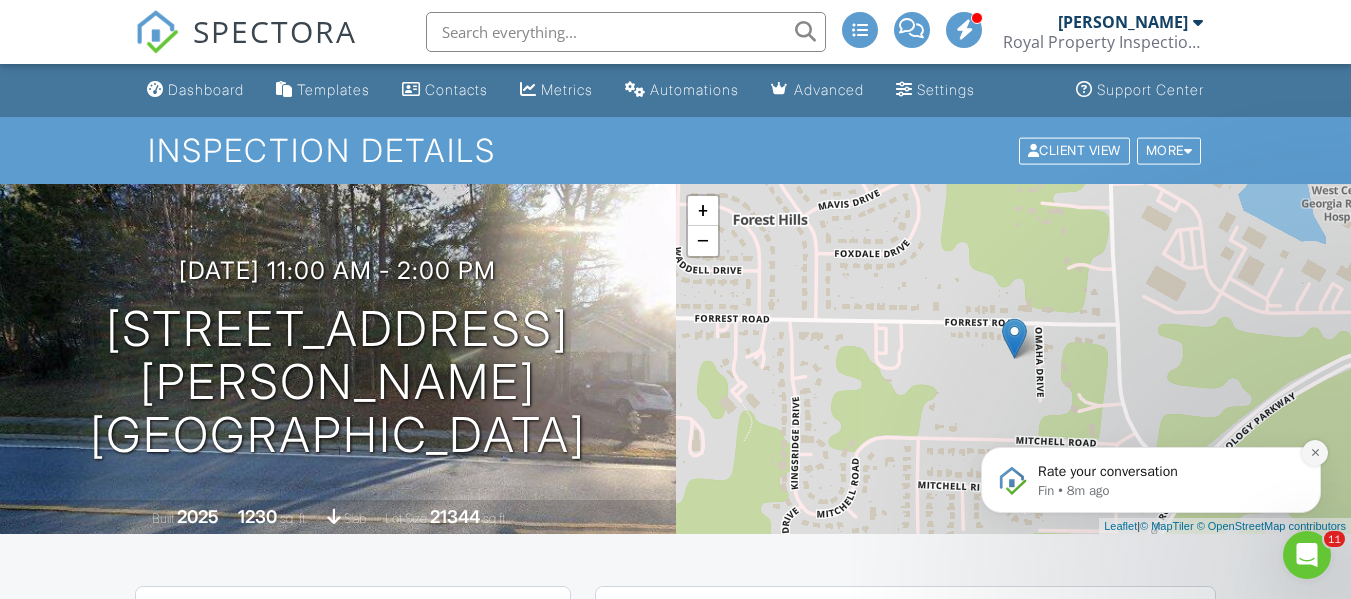 click 